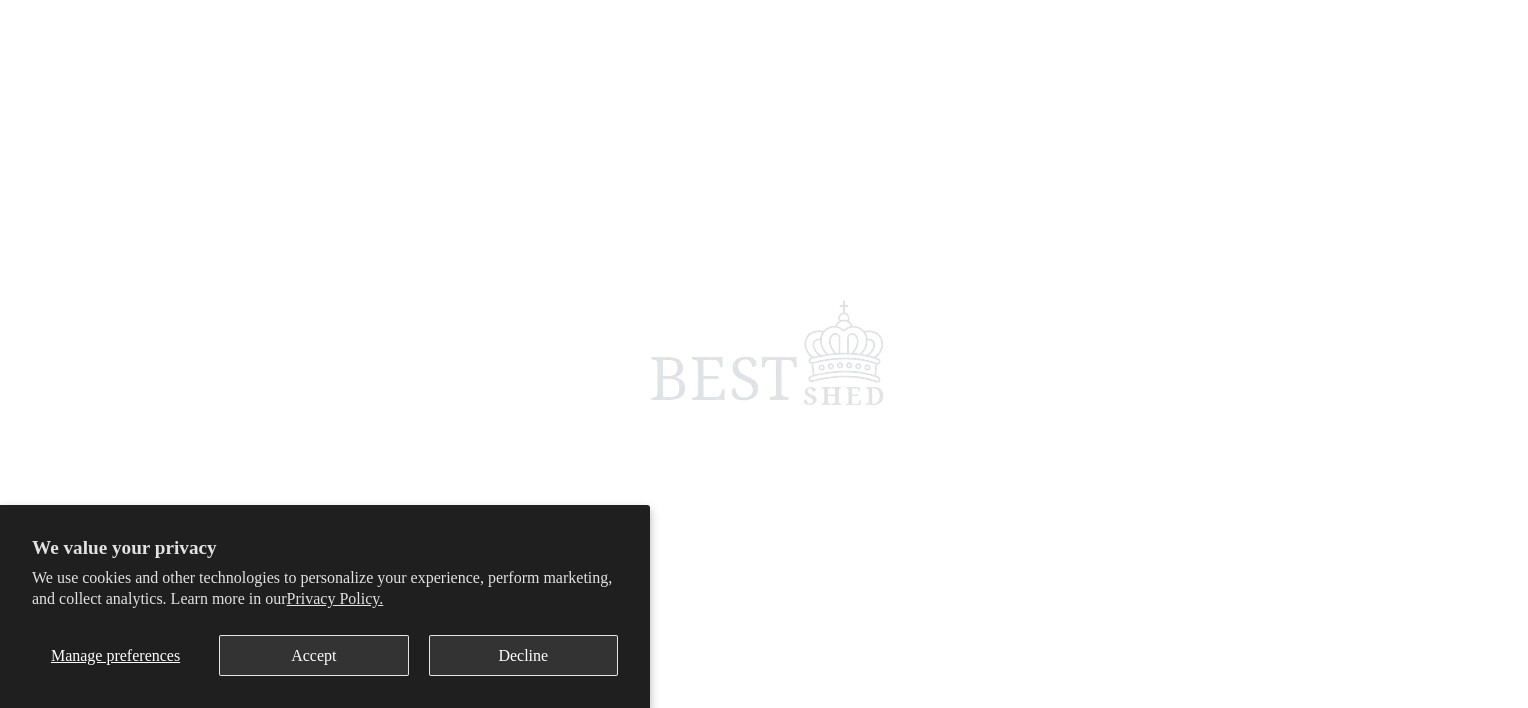 scroll, scrollTop: 0, scrollLeft: 0, axis: both 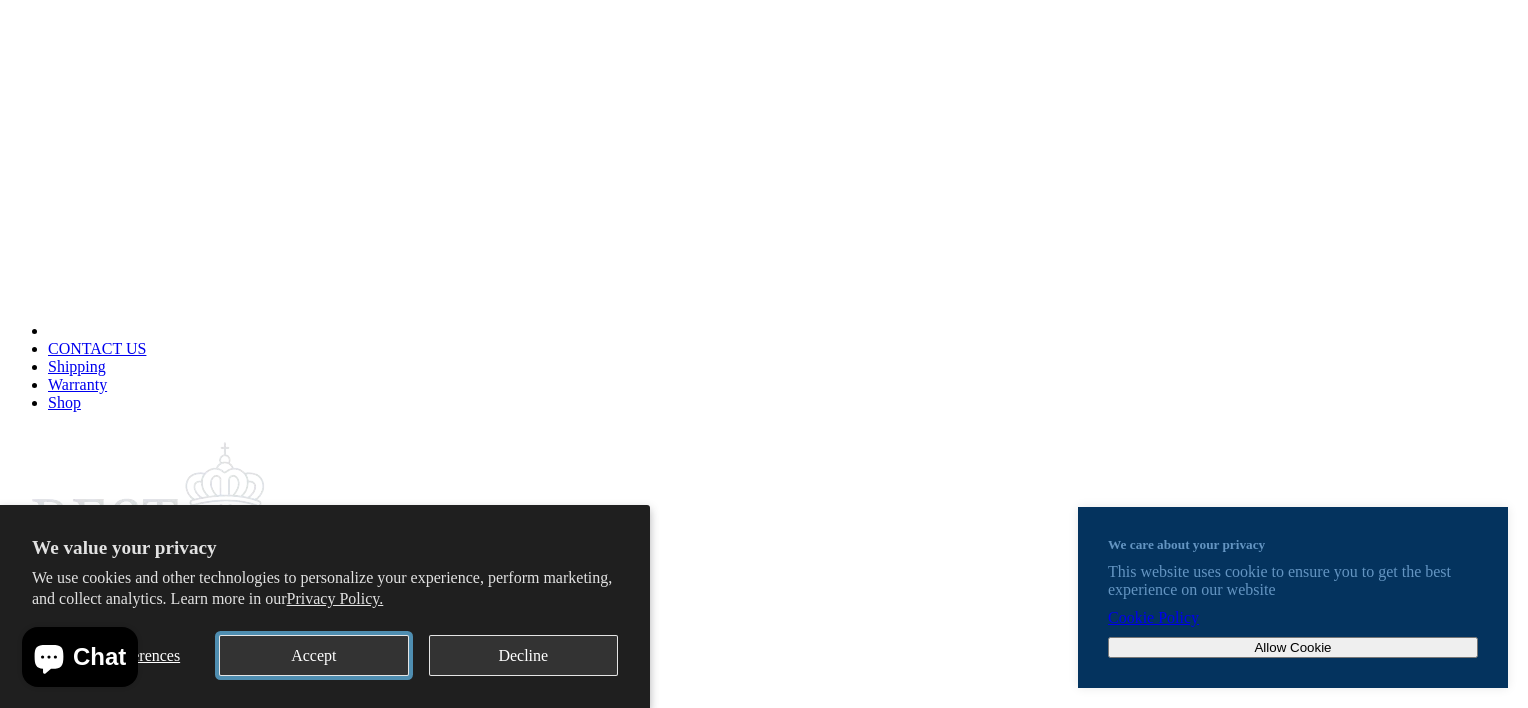 click on "Accept" at bounding box center (313, 655) 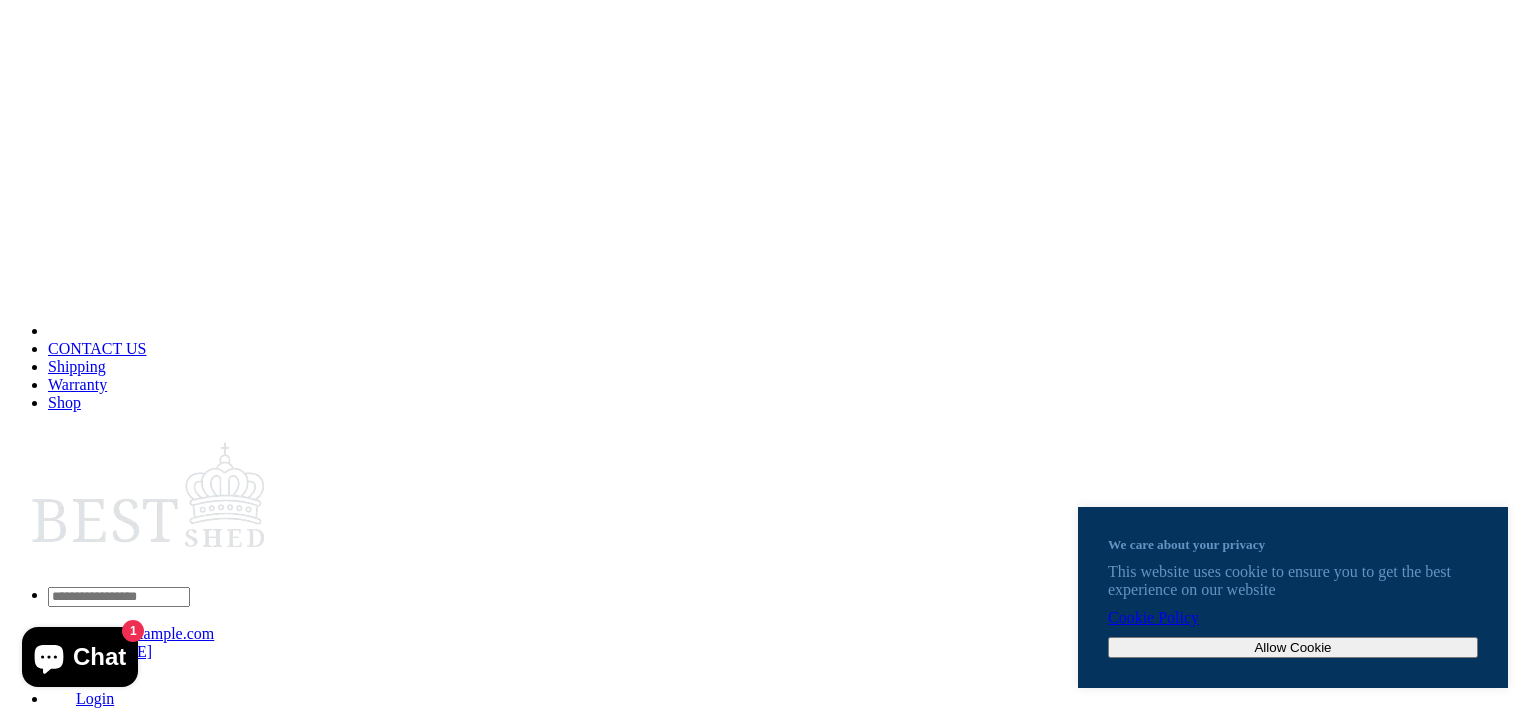 click at bounding box center [764, 10891] 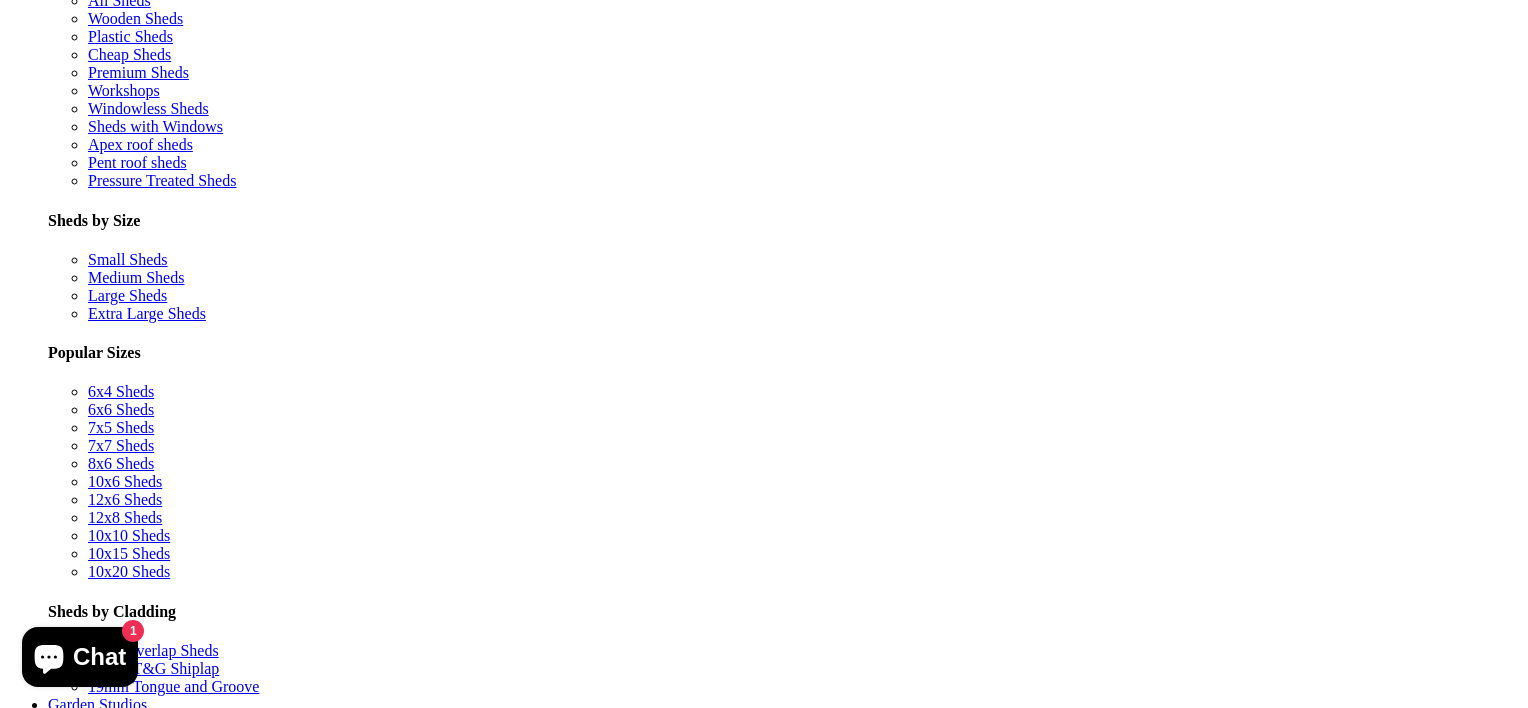 scroll, scrollTop: 920, scrollLeft: 0, axis: vertical 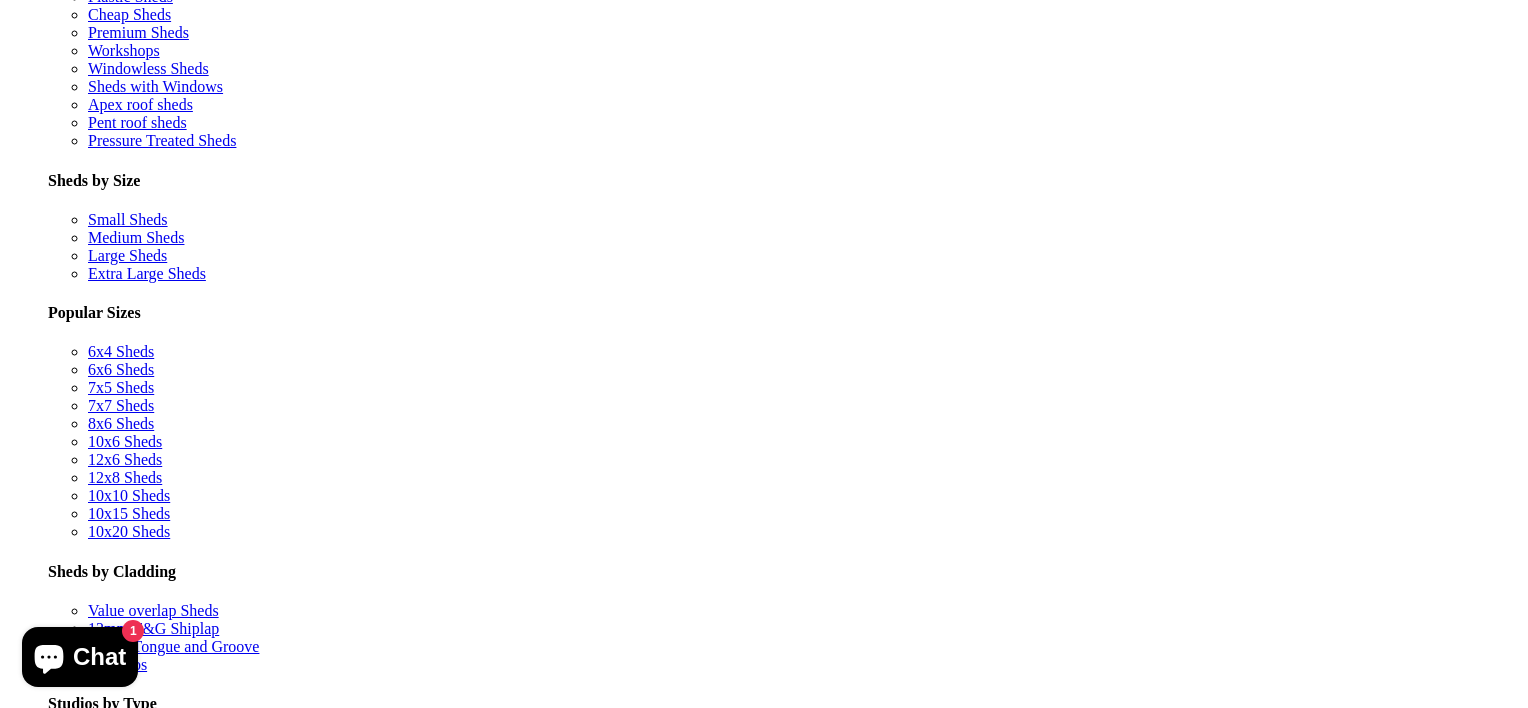 click on "8x10 Sunhut Potting Shed with double doors" at bounding box center [473, 36883] 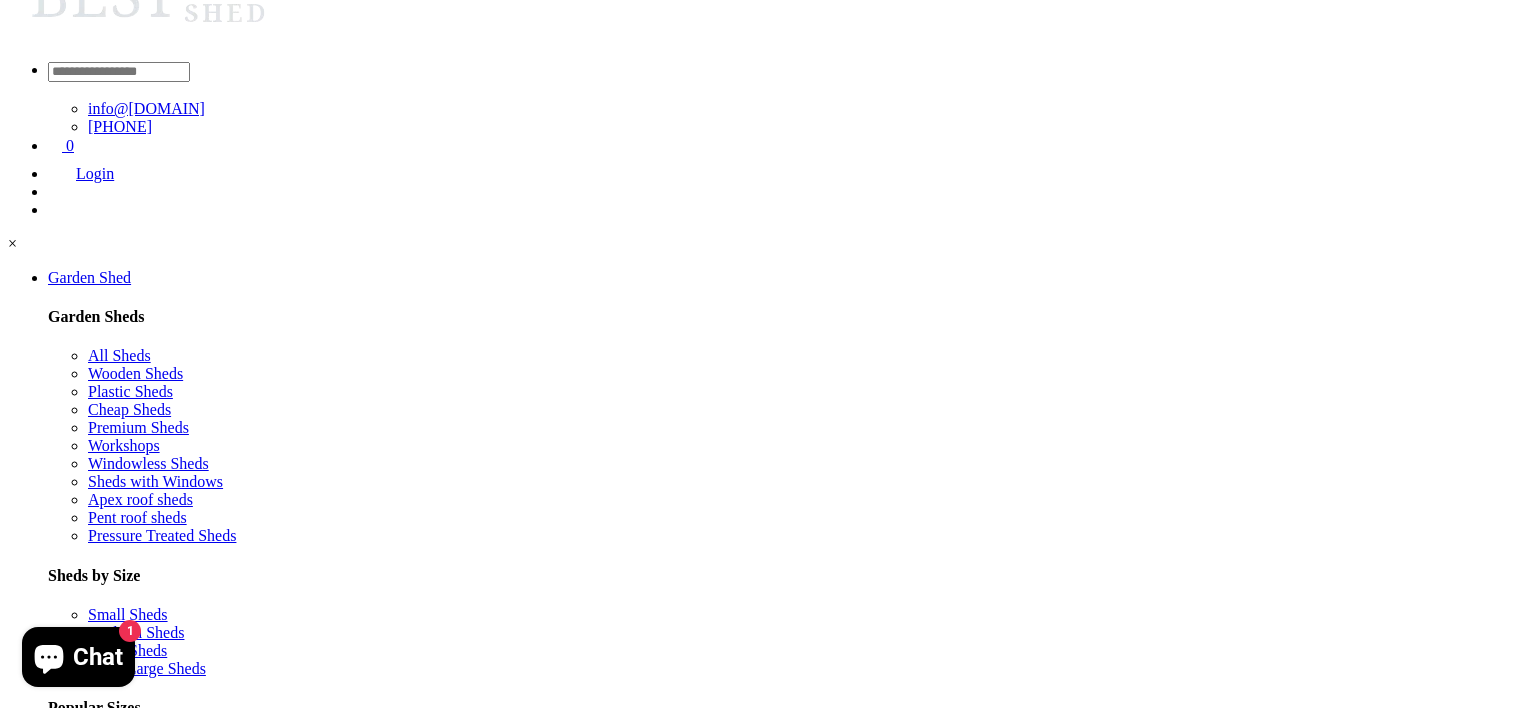 scroll, scrollTop: 280, scrollLeft: 0, axis: vertical 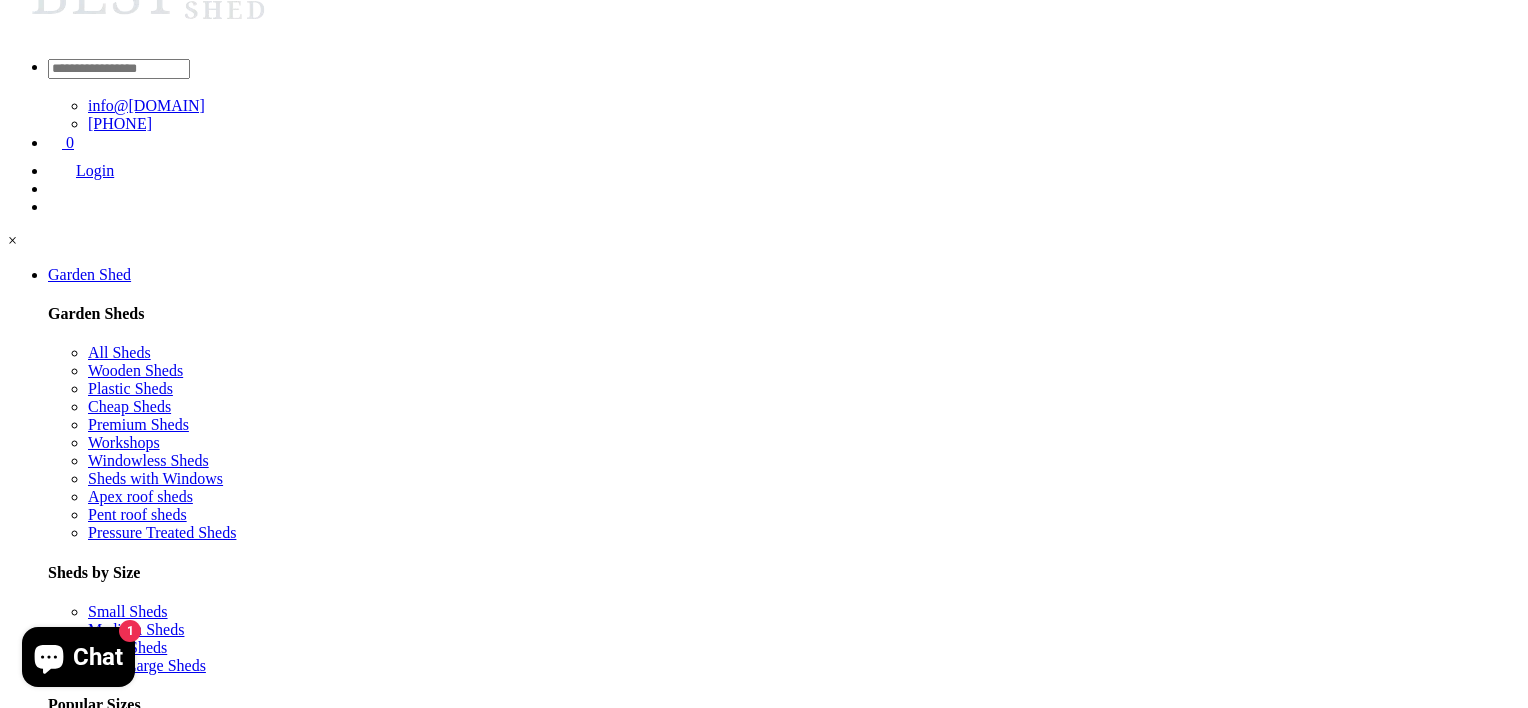 click at bounding box center [3132, 6020] 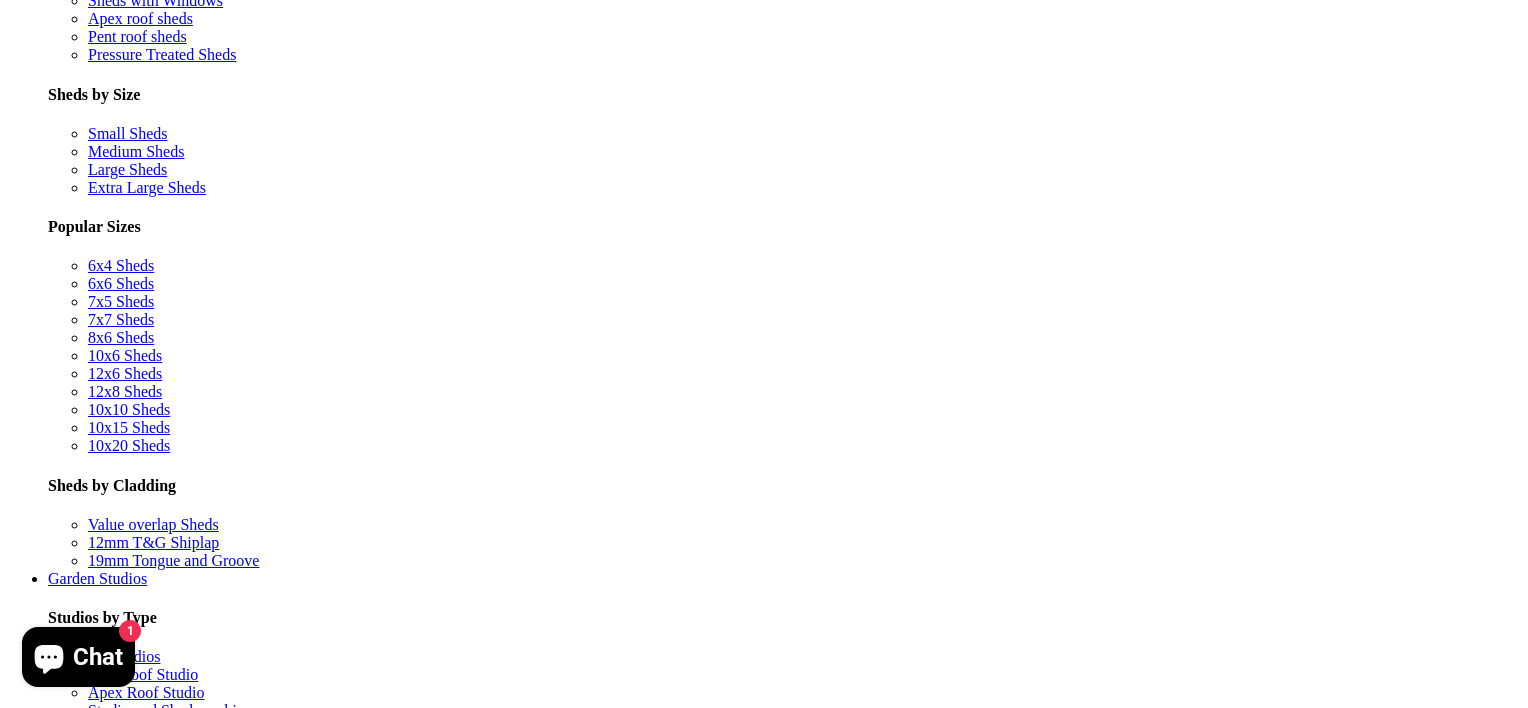 scroll, scrollTop: 760, scrollLeft: 0, axis: vertical 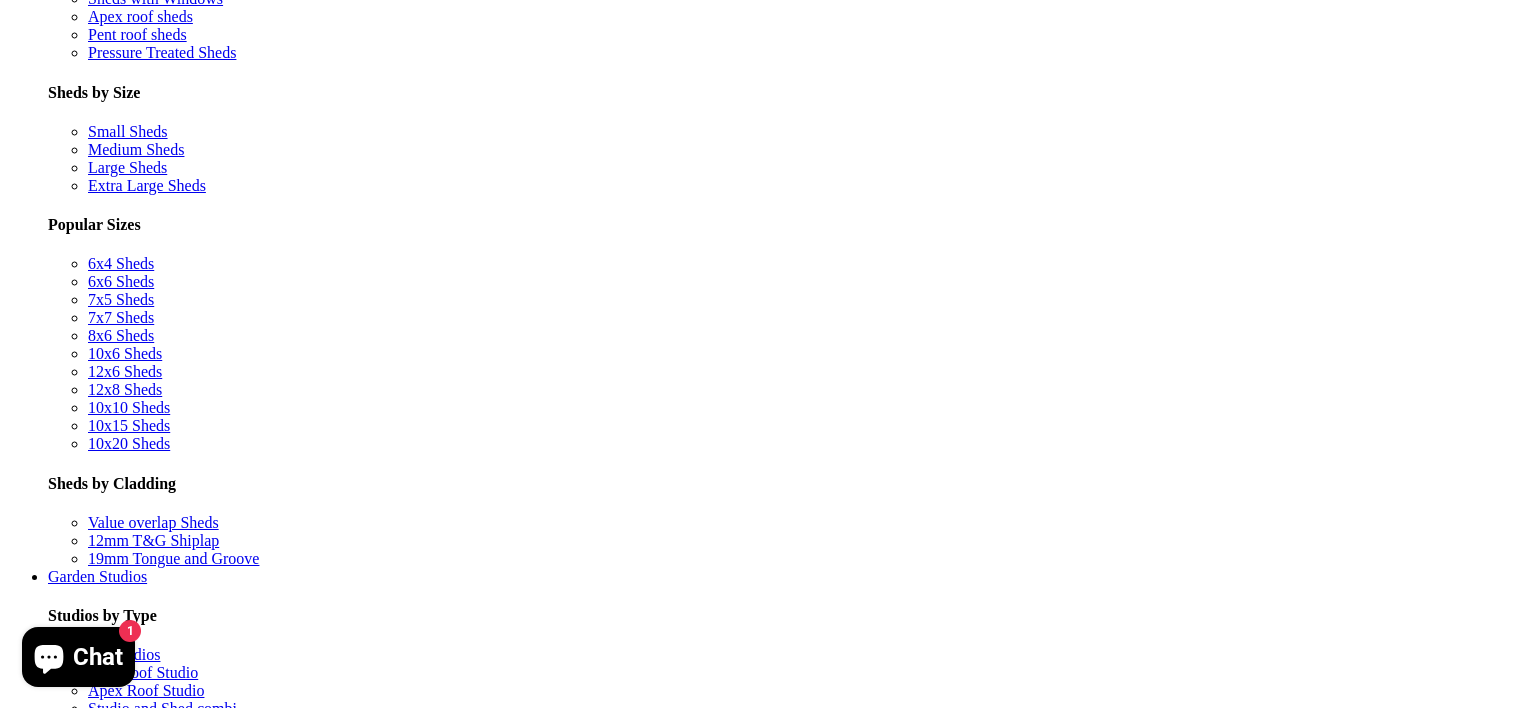 click at bounding box center (37, 6764) 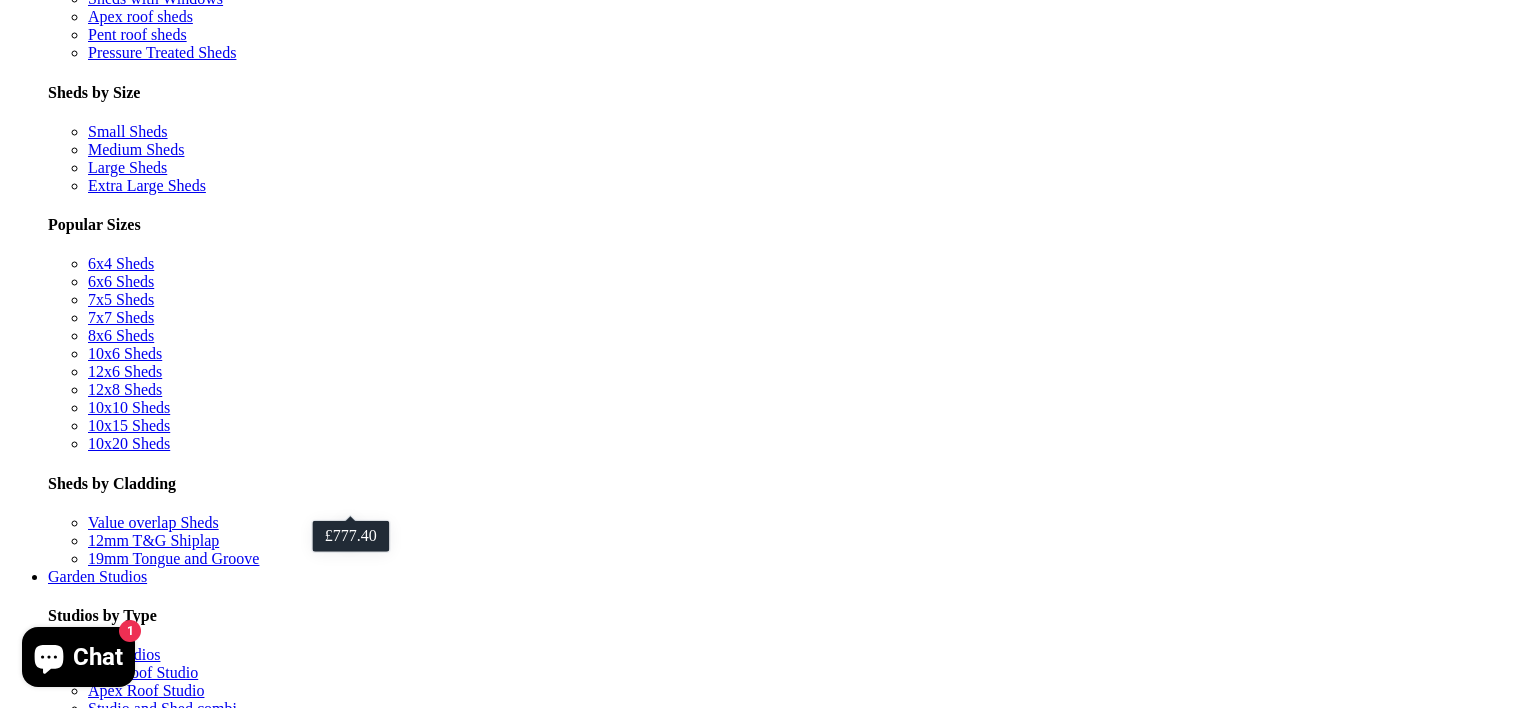 click at bounding box center (183, 6896) 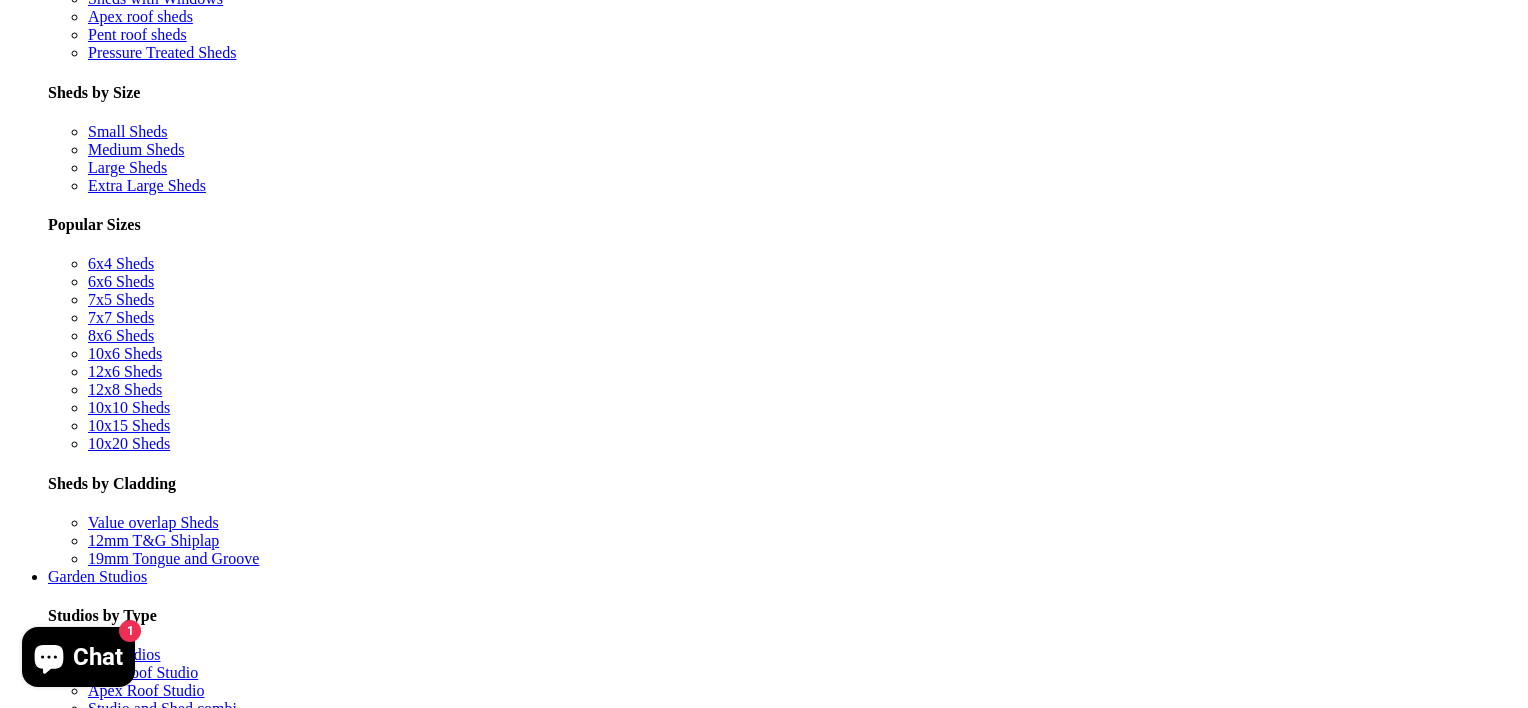 click at bounding box center [76, 6896] 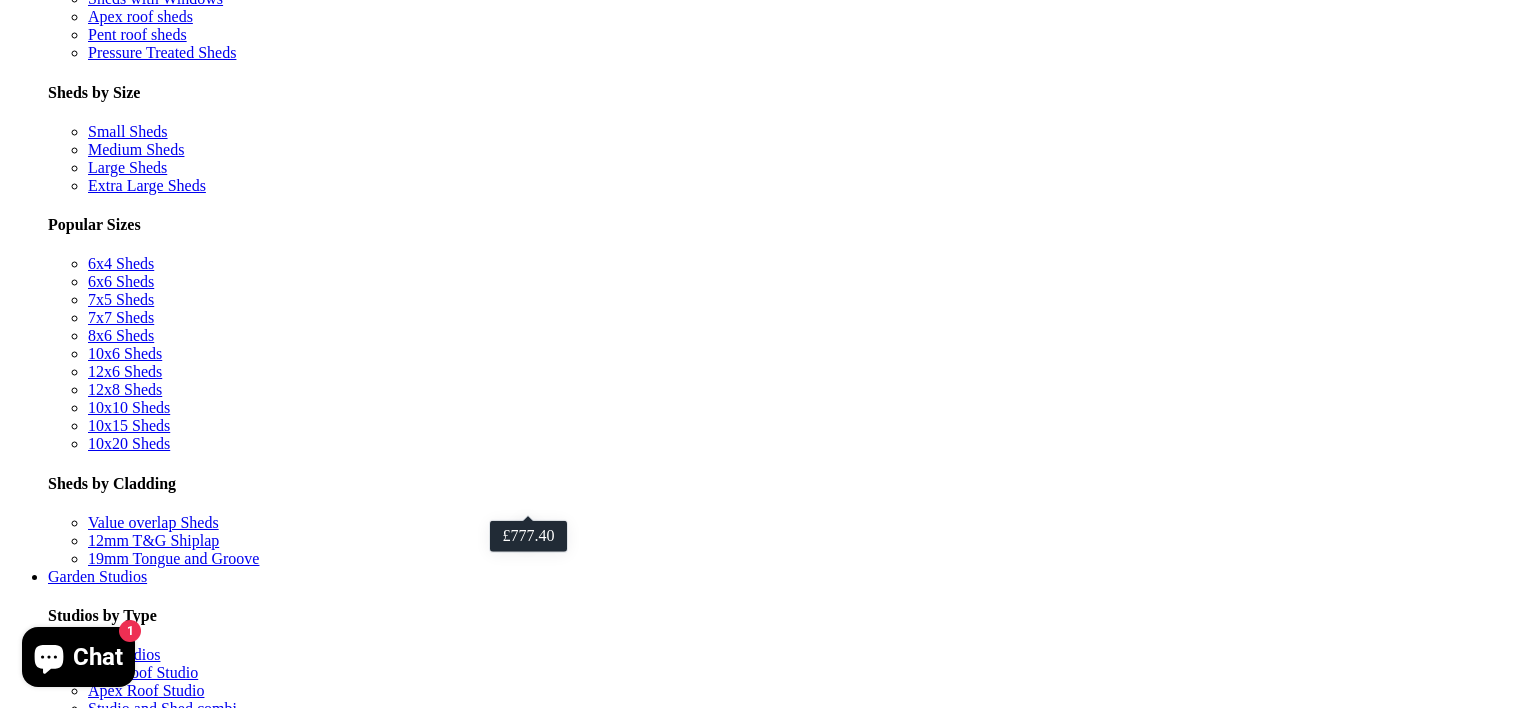 click at bounding box center (397, 6896) 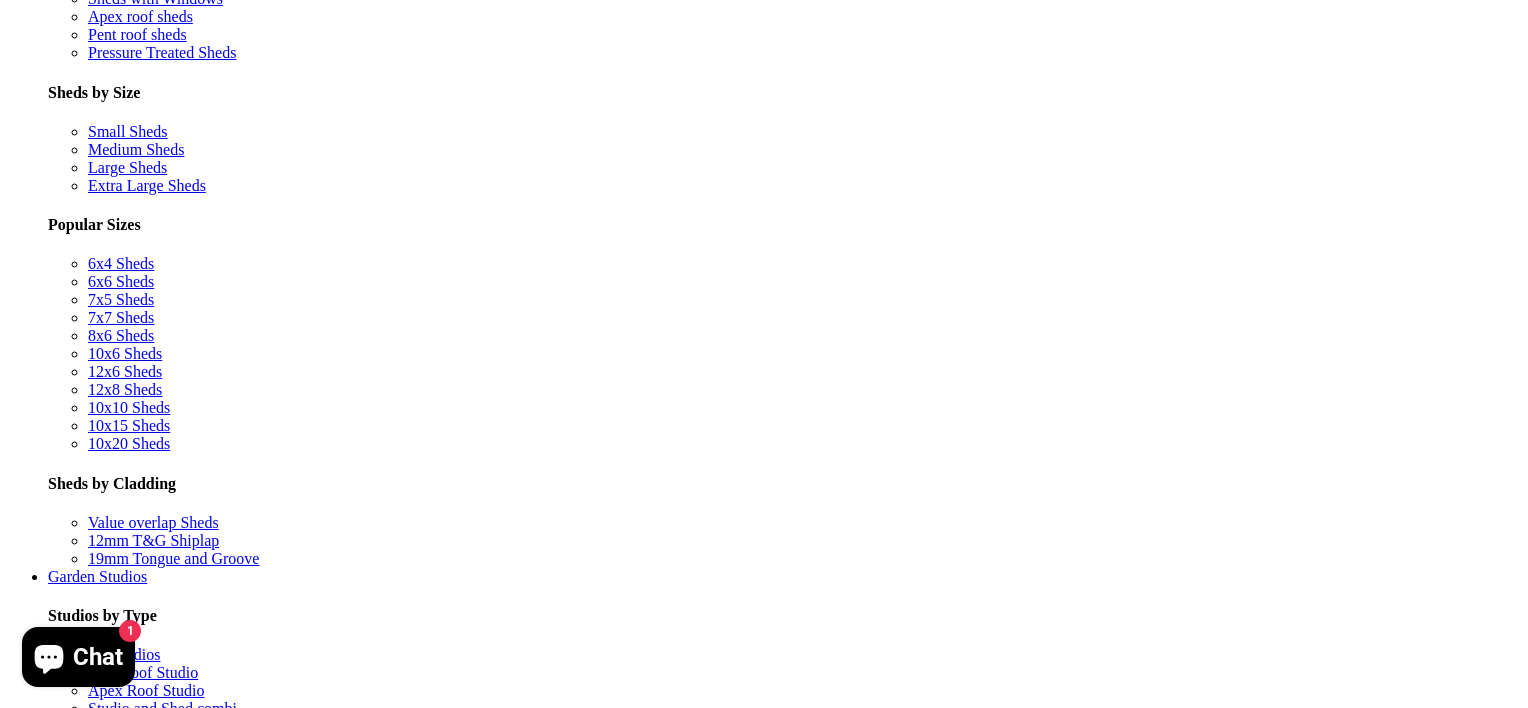 click at bounding box center [183, 6896] 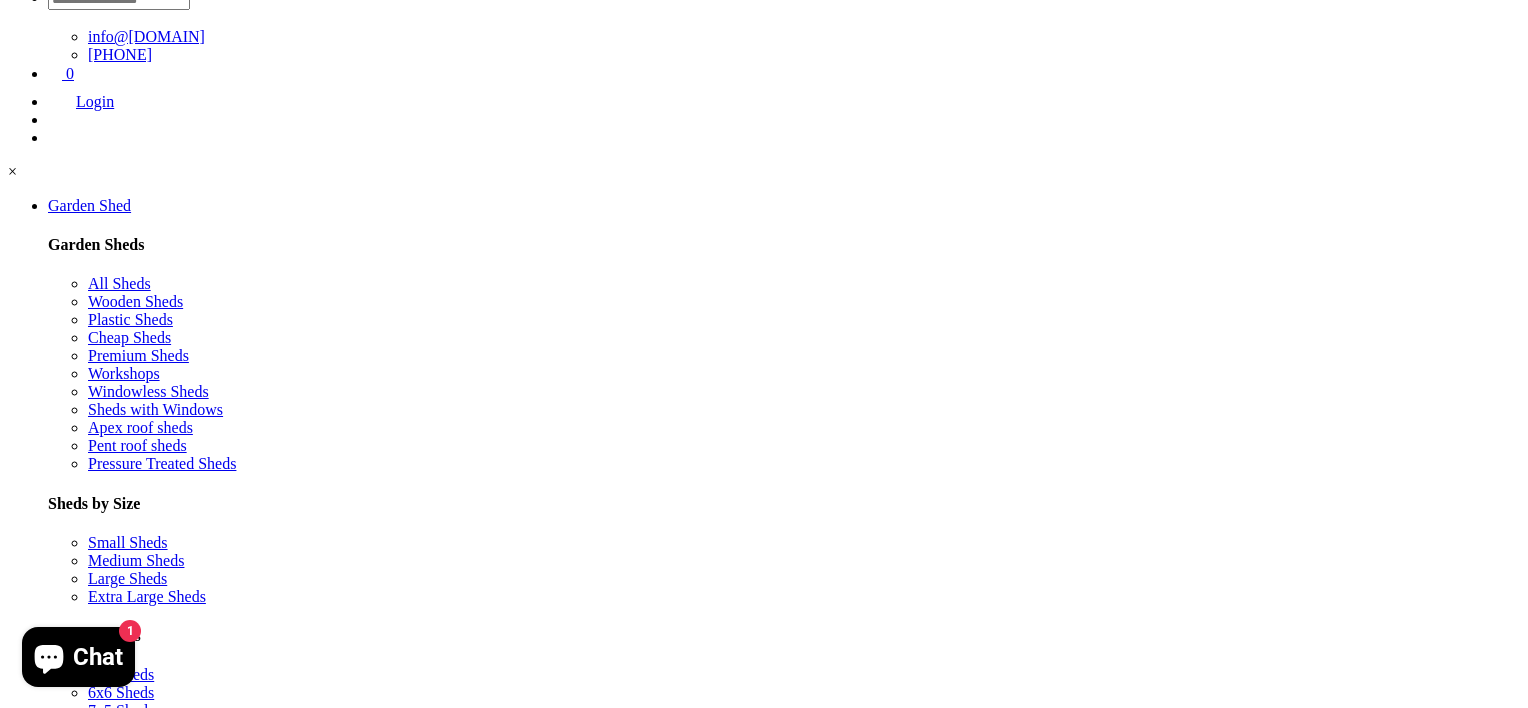scroll, scrollTop: 100, scrollLeft: 0, axis: vertical 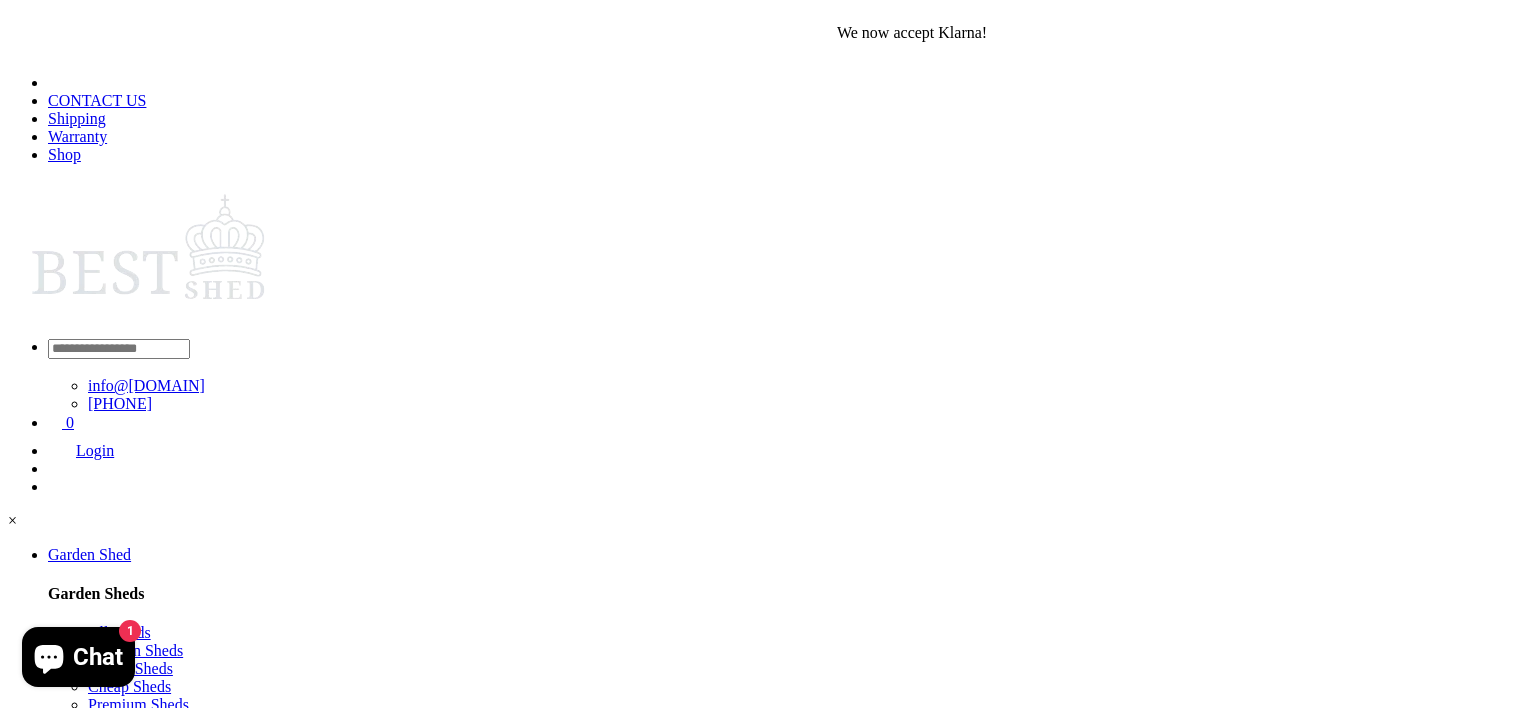 click on "We now accept Klarna!
We now accept Klarna!
We now accept Klarna!
We now accept Klarna!
We now accept Klarna!
We now accept Klarna!
We now accept Klarna!
We now accept Klarna!
We now accept Klarna!
CONTACT US
Shipping Warranty" at bounding box center (764, 7918) 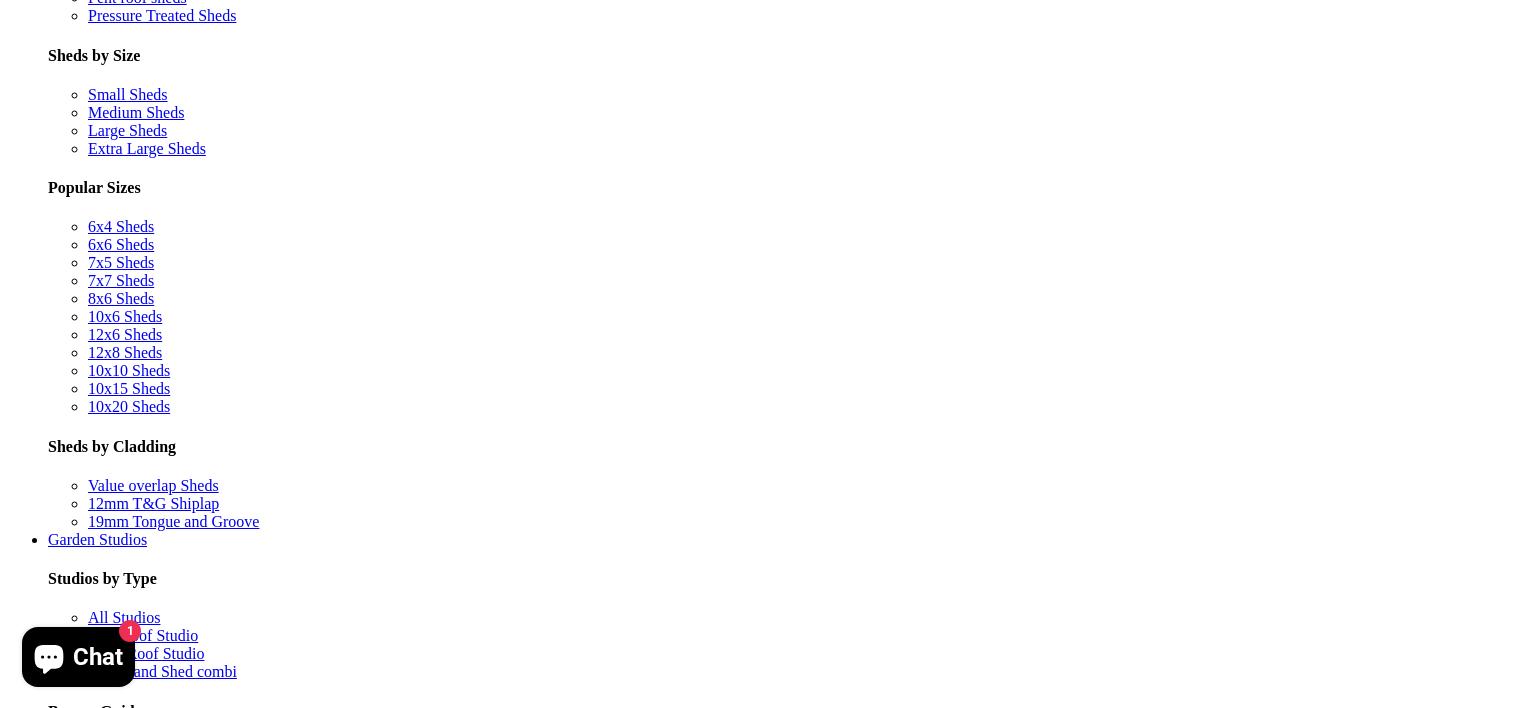scroll, scrollTop: 800, scrollLeft: 0, axis: vertical 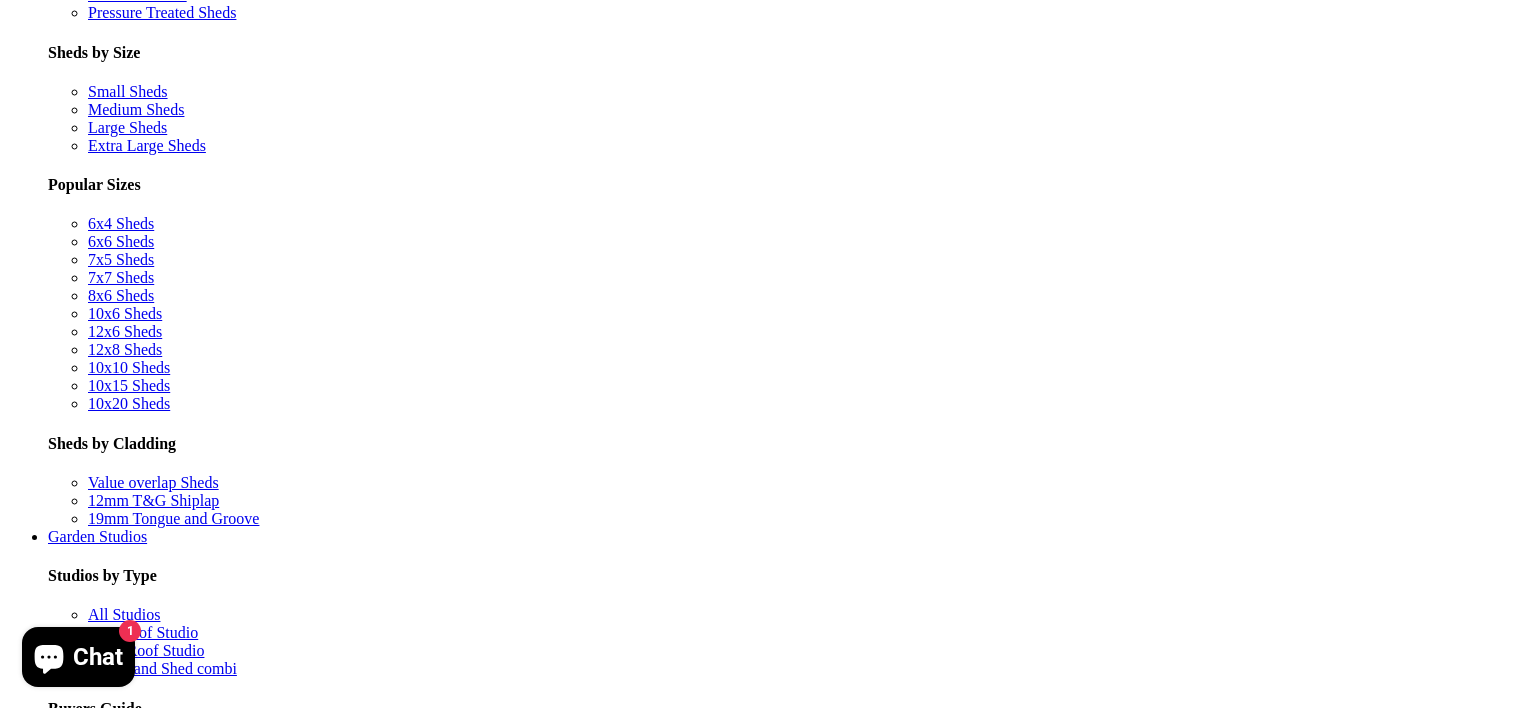 click at bounding box center [37, 6978] 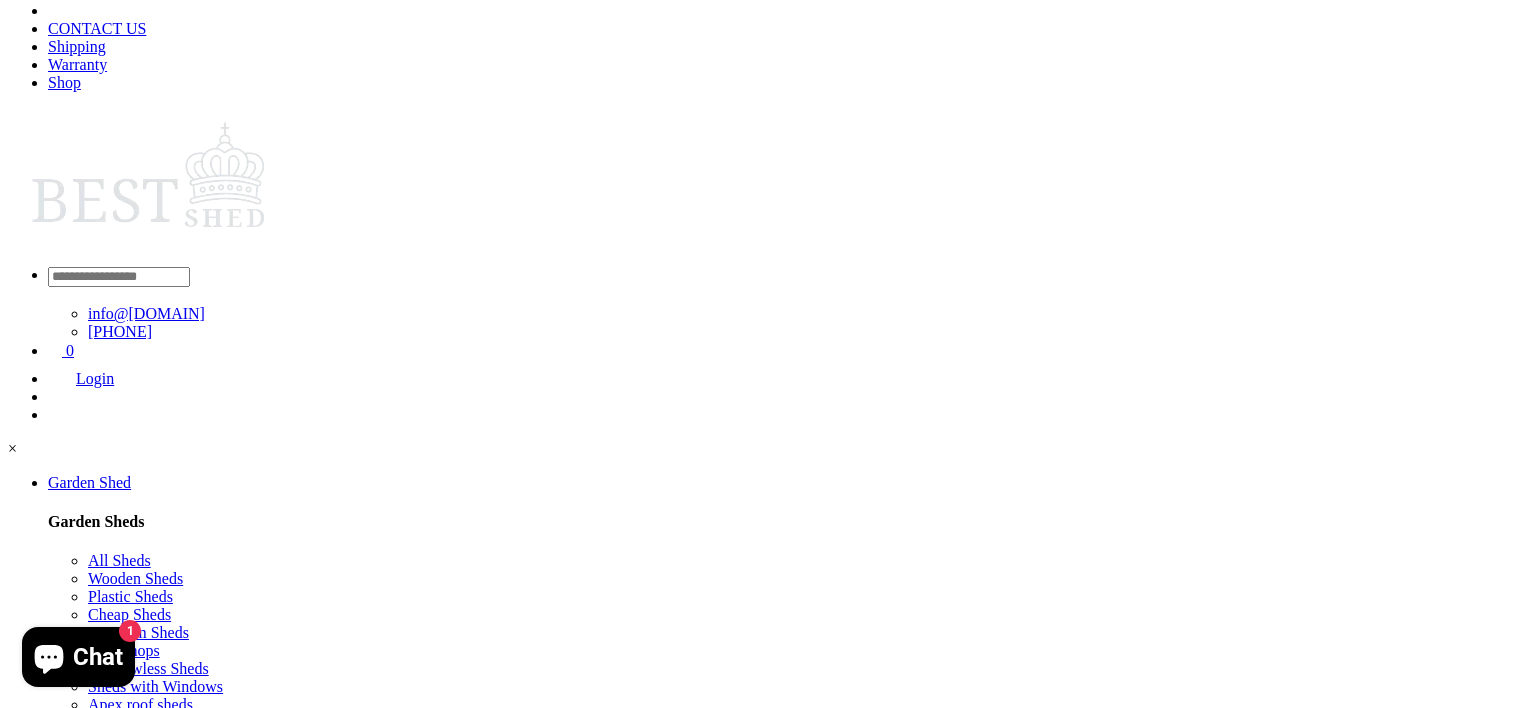 scroll, scrollTop: 0, scrollLeft: 0, axis: both 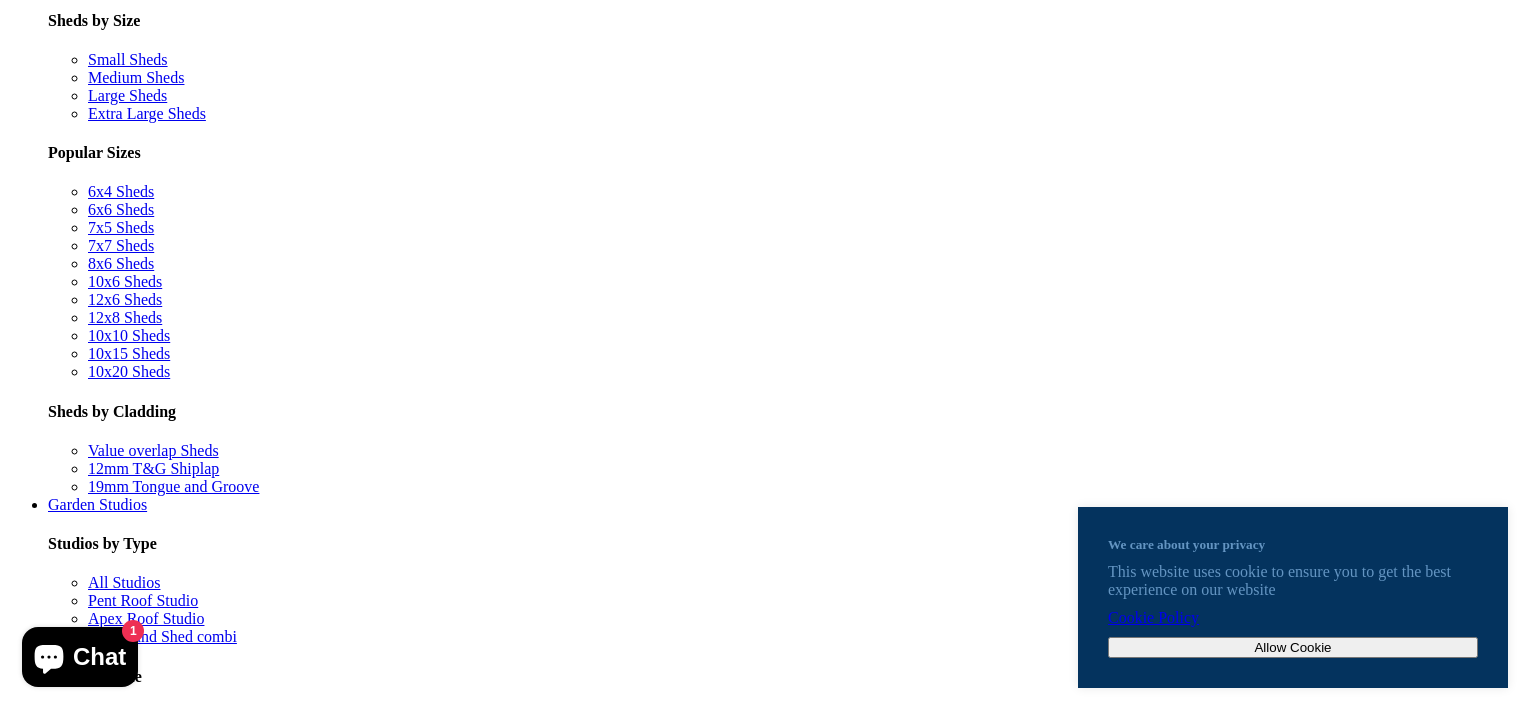click on "Garden Studios" at bounding box center [764, 12589] 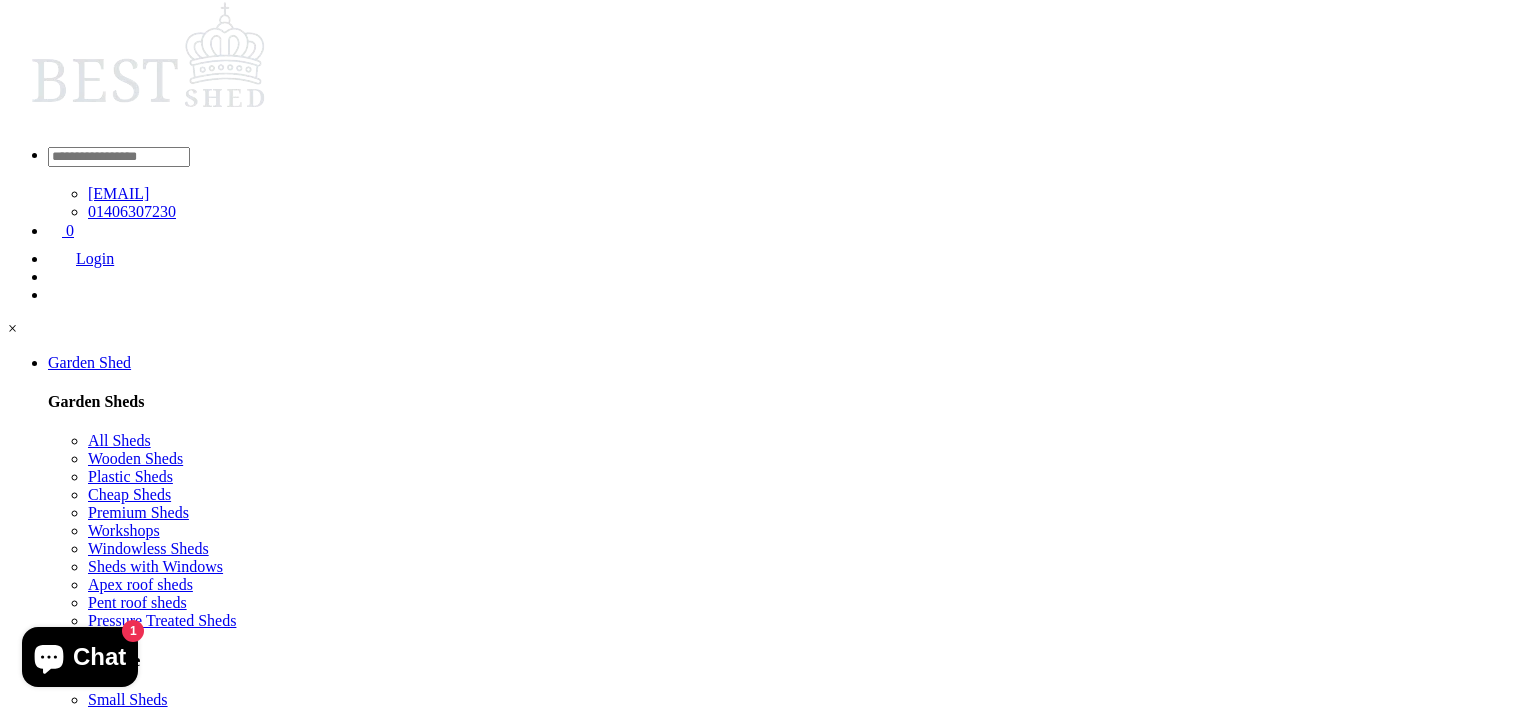 scroll, scrollTop: 400, scrollLeft: 0, axis: vertical 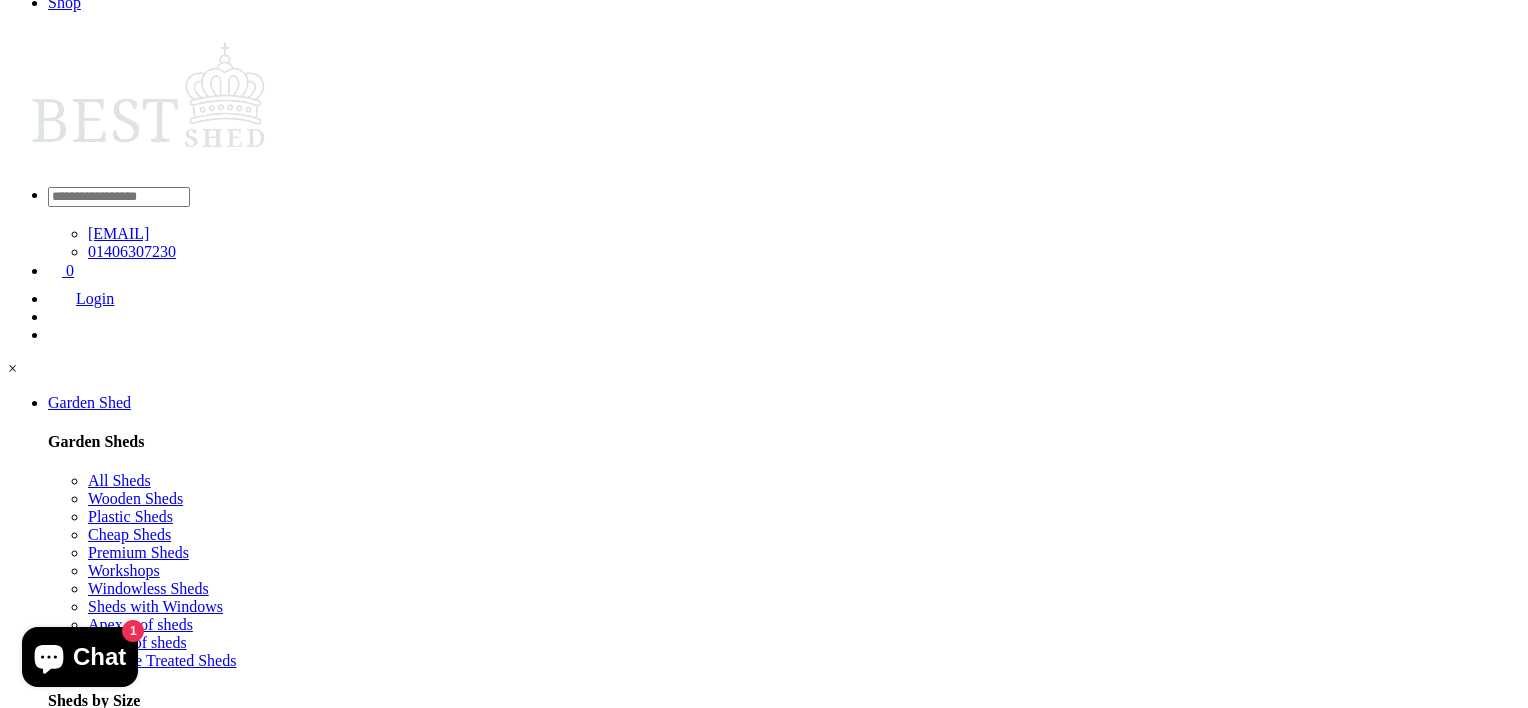 click at bounding box center (2274, 18958) 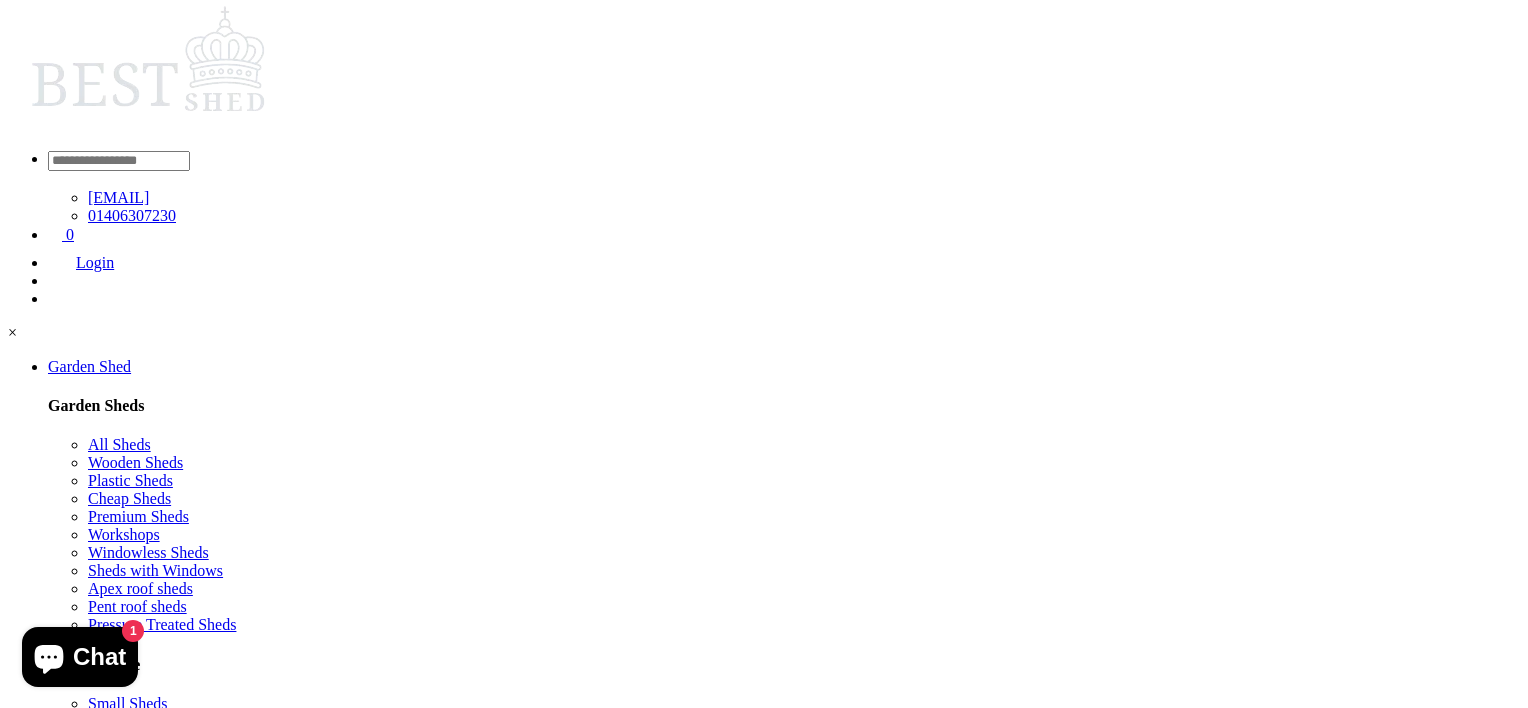 click on "Compare Now" at bounding box center [2274, 17192] 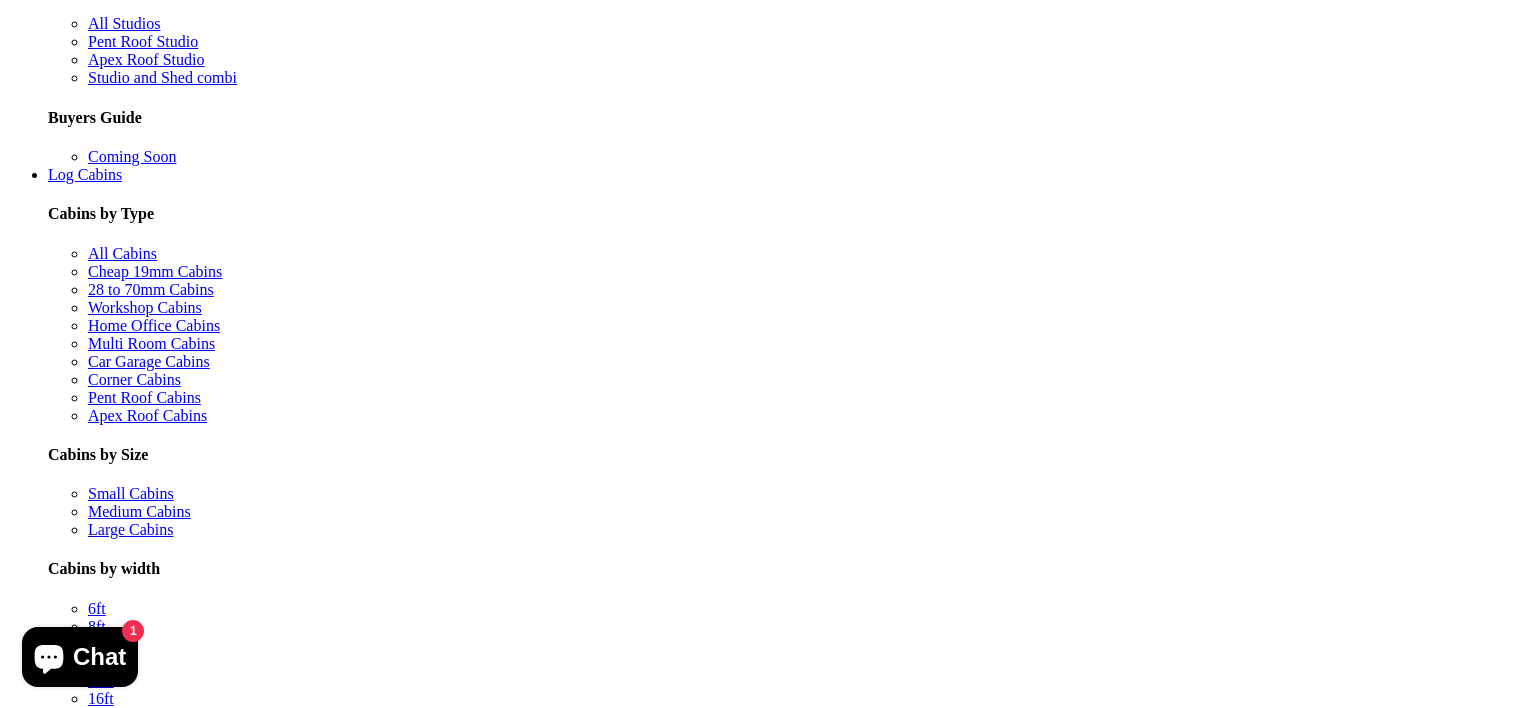 scroll, scrollTop: 1640, scrollLeft: 0, axis: vertical 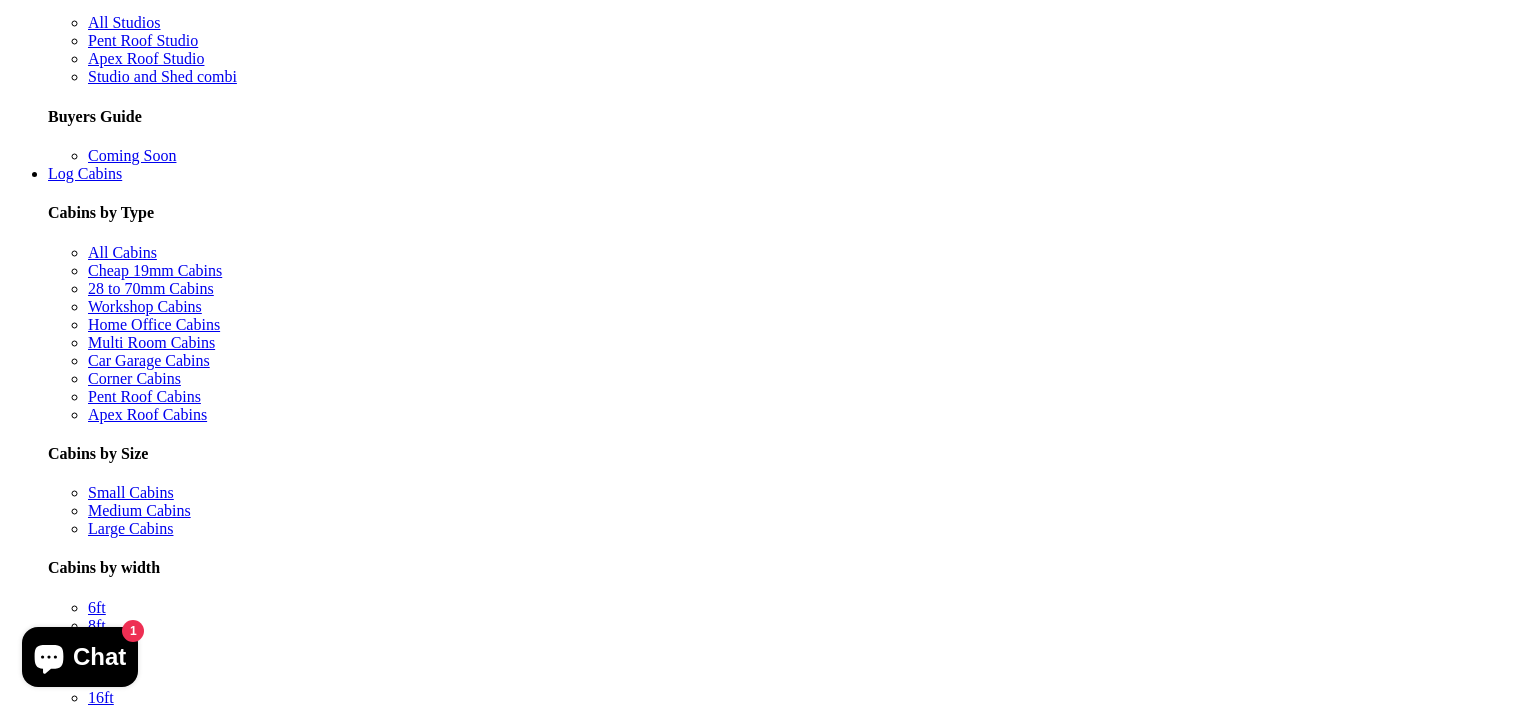 click on "2" at bounding box center [924, 81836] 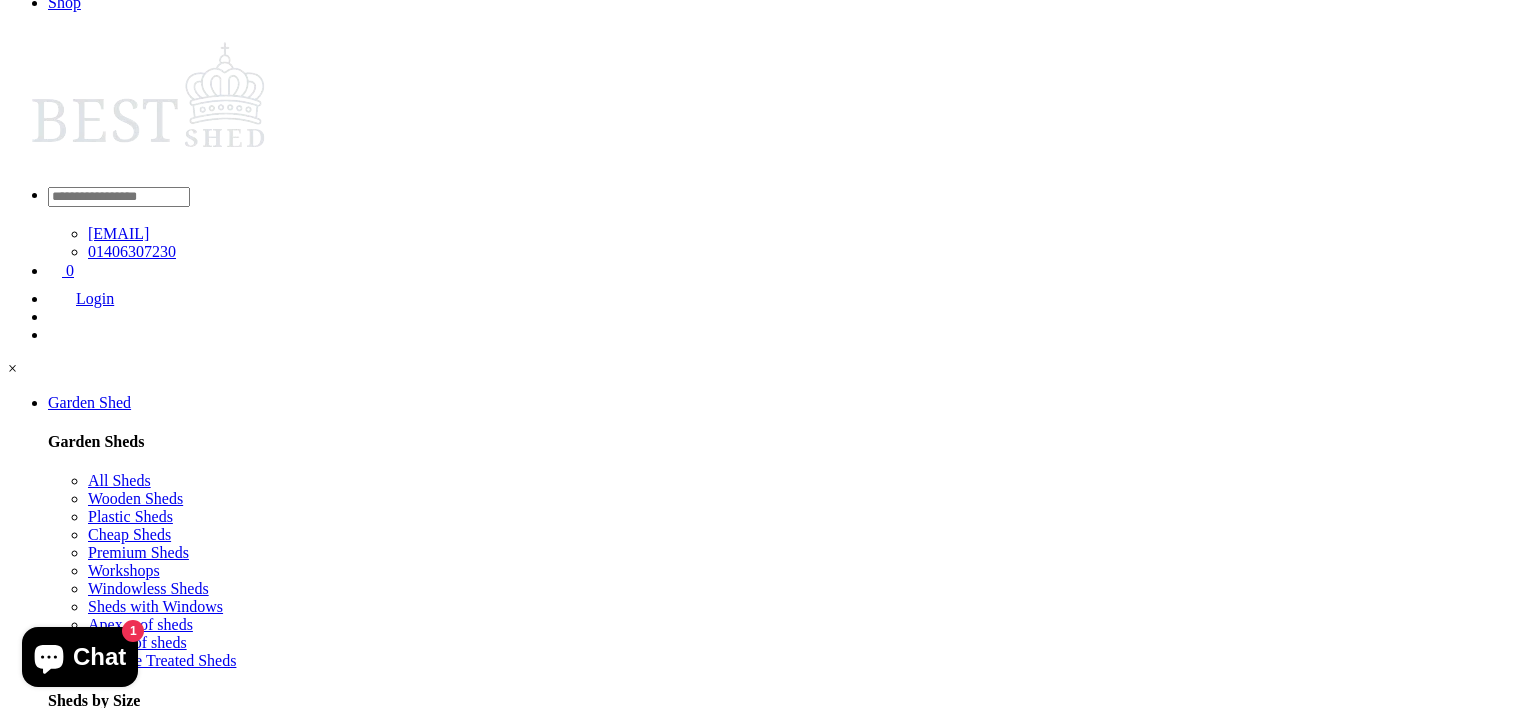 scroll, scrollTop: 440, scrollLeft: 0, axis: vertical 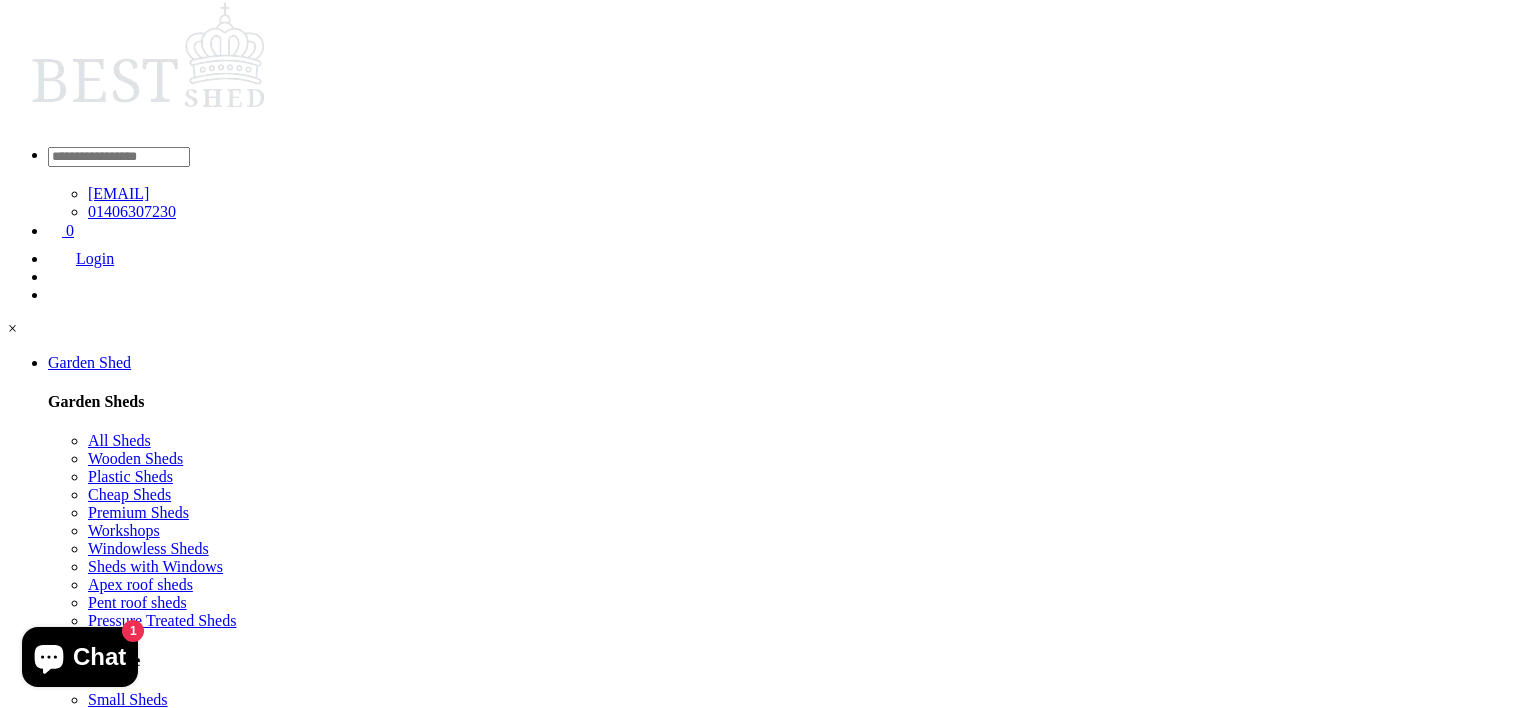 click on "12x8 insulated Garden Studio Office and Store Pent Roof" at bounding box center [516, 13359] 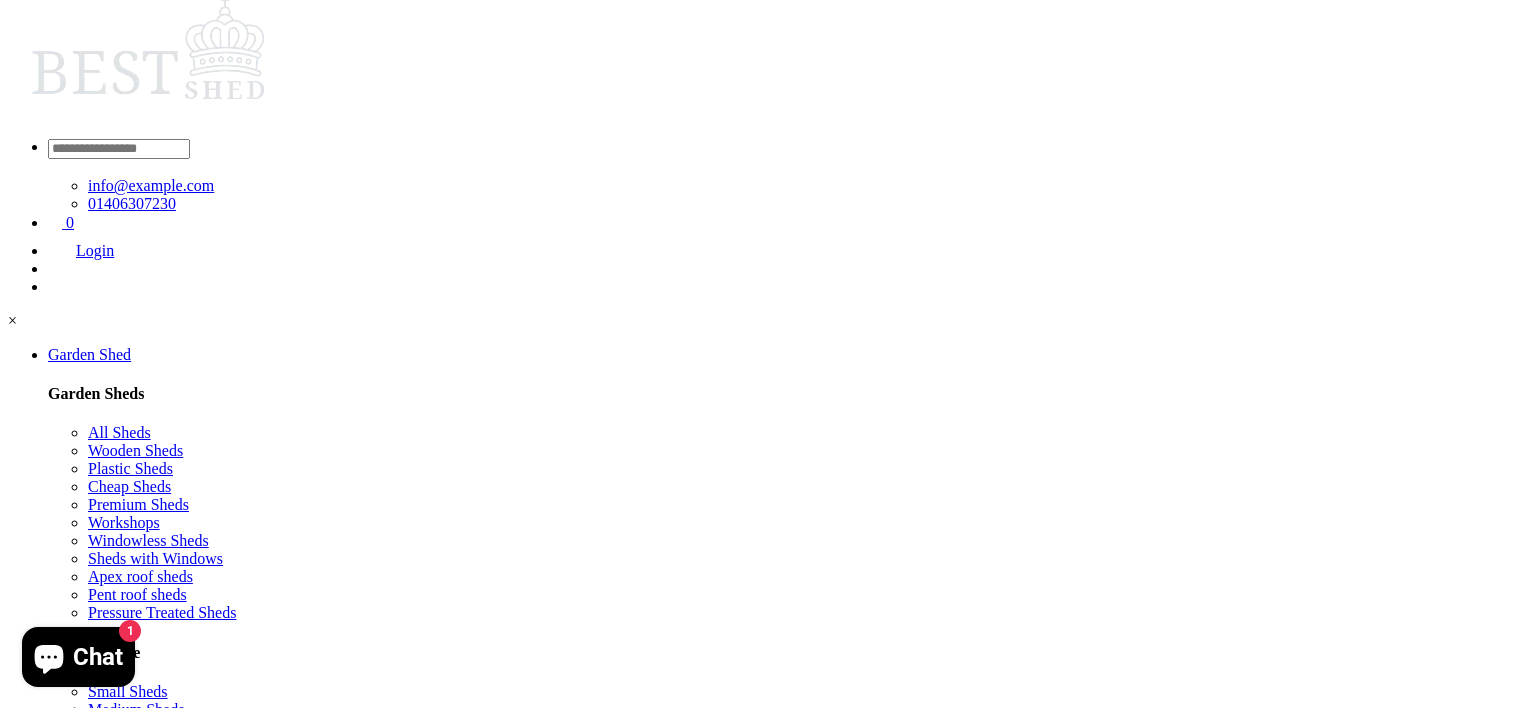 scroll, scrollTop: 240, scrollLeft: 0, axis: vertical 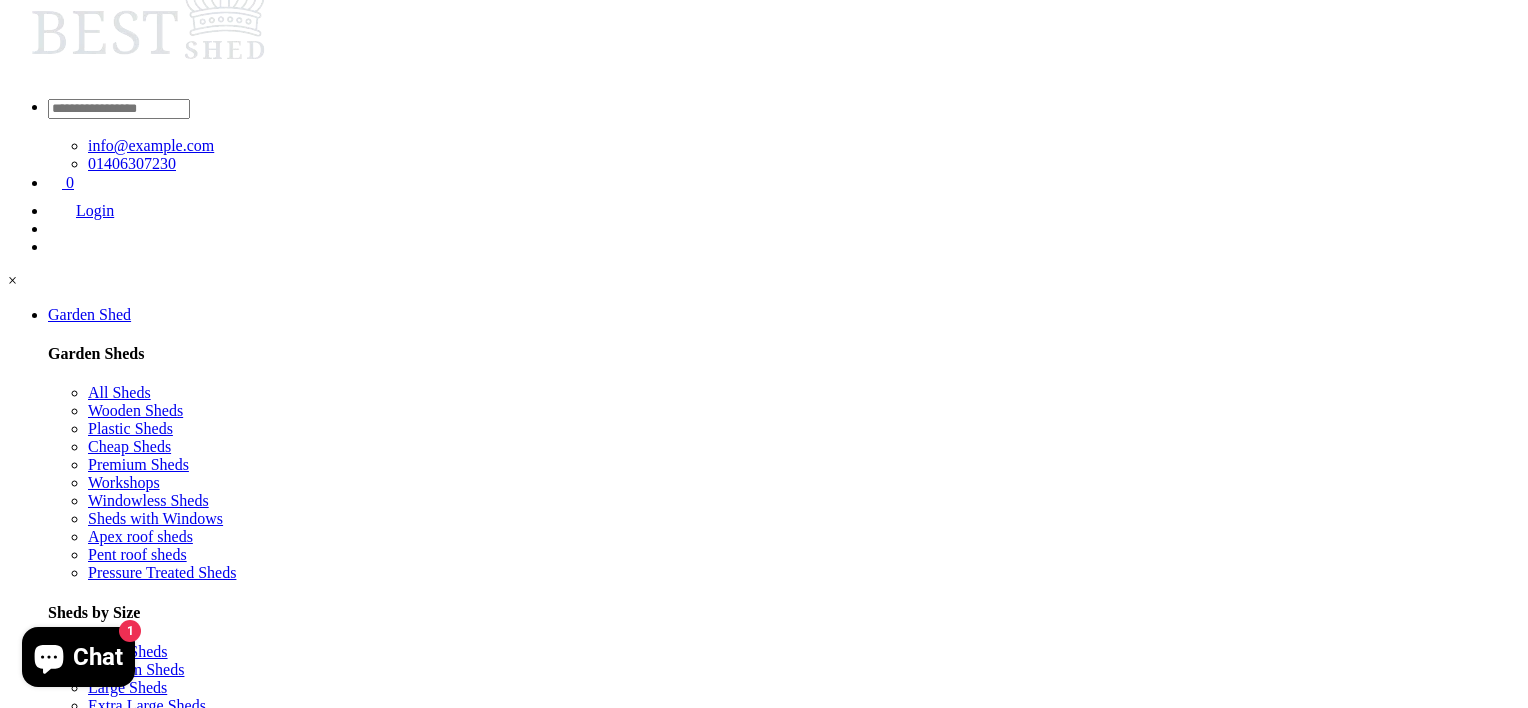 click at bounding box center [764, 5960] 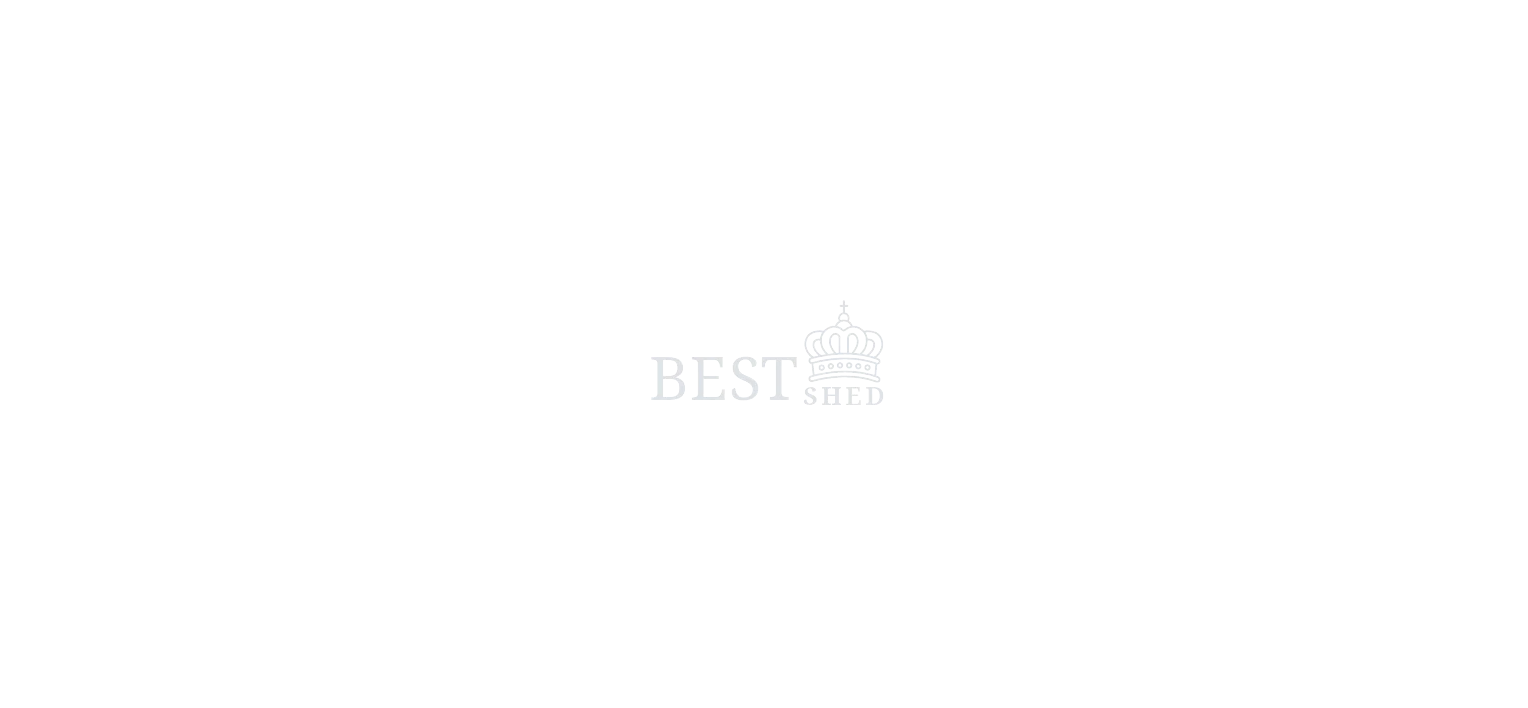 scroll, scrollTop: 0, scrollLeft: 0, axis: both 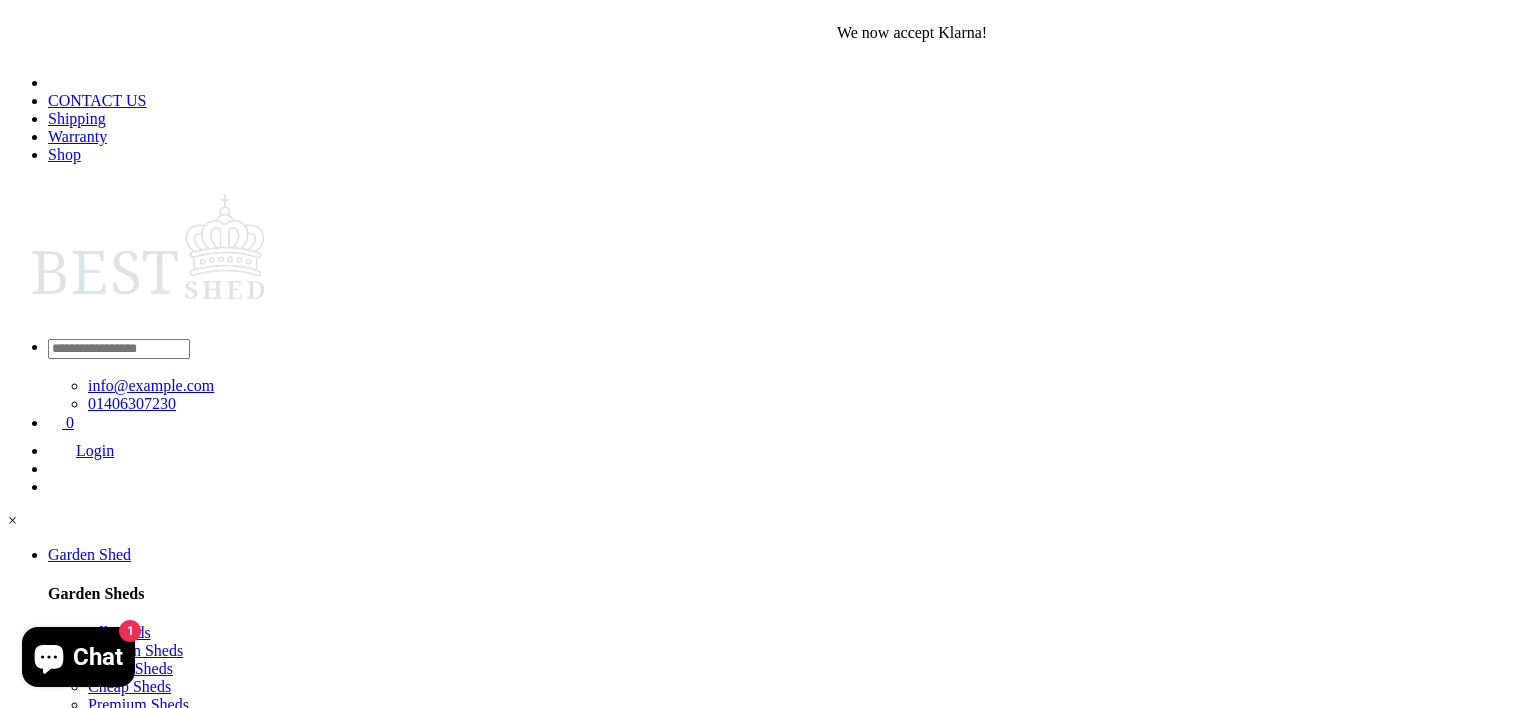 click on "5* Google Reviews" at bounding box center (205, 6446) 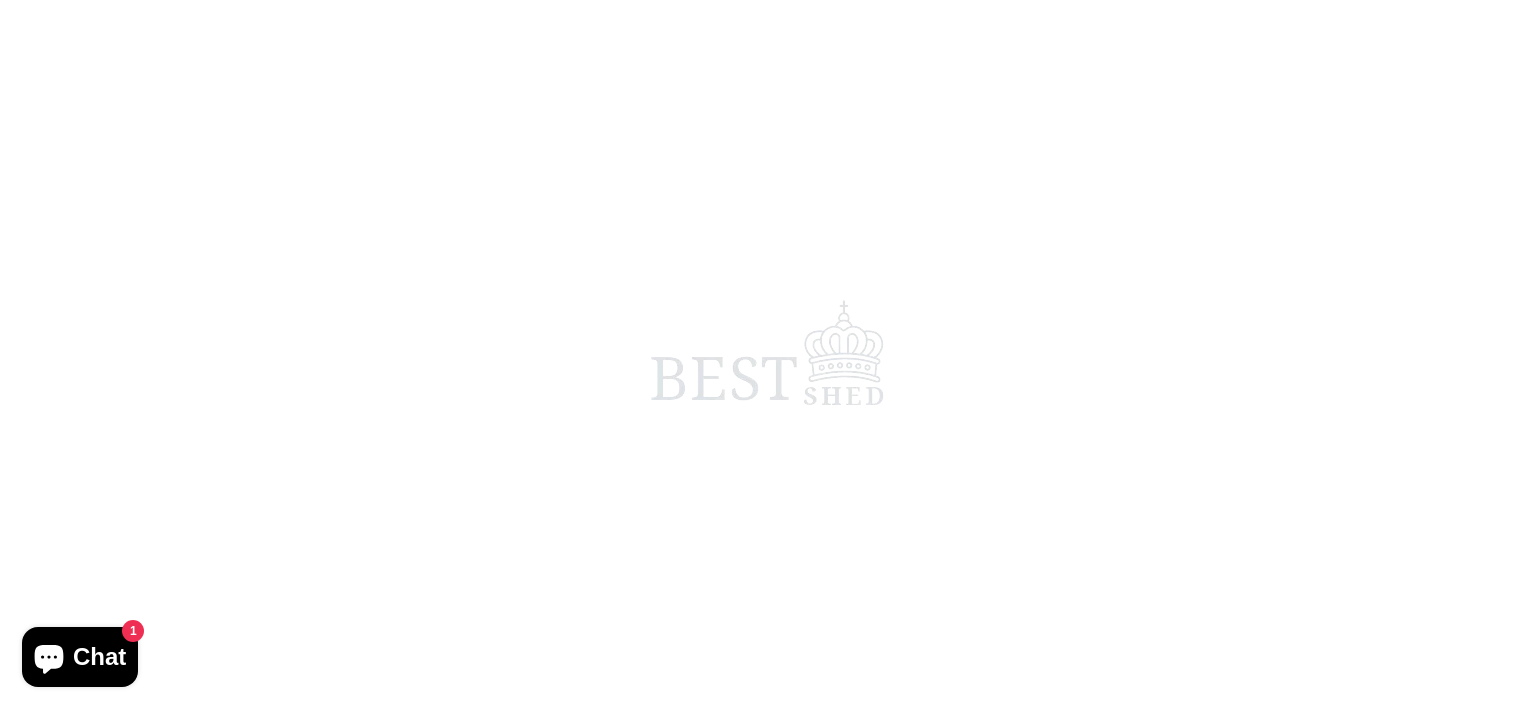 scroll, scrollTop: 440, scrollLeft: 0, axis: vertical 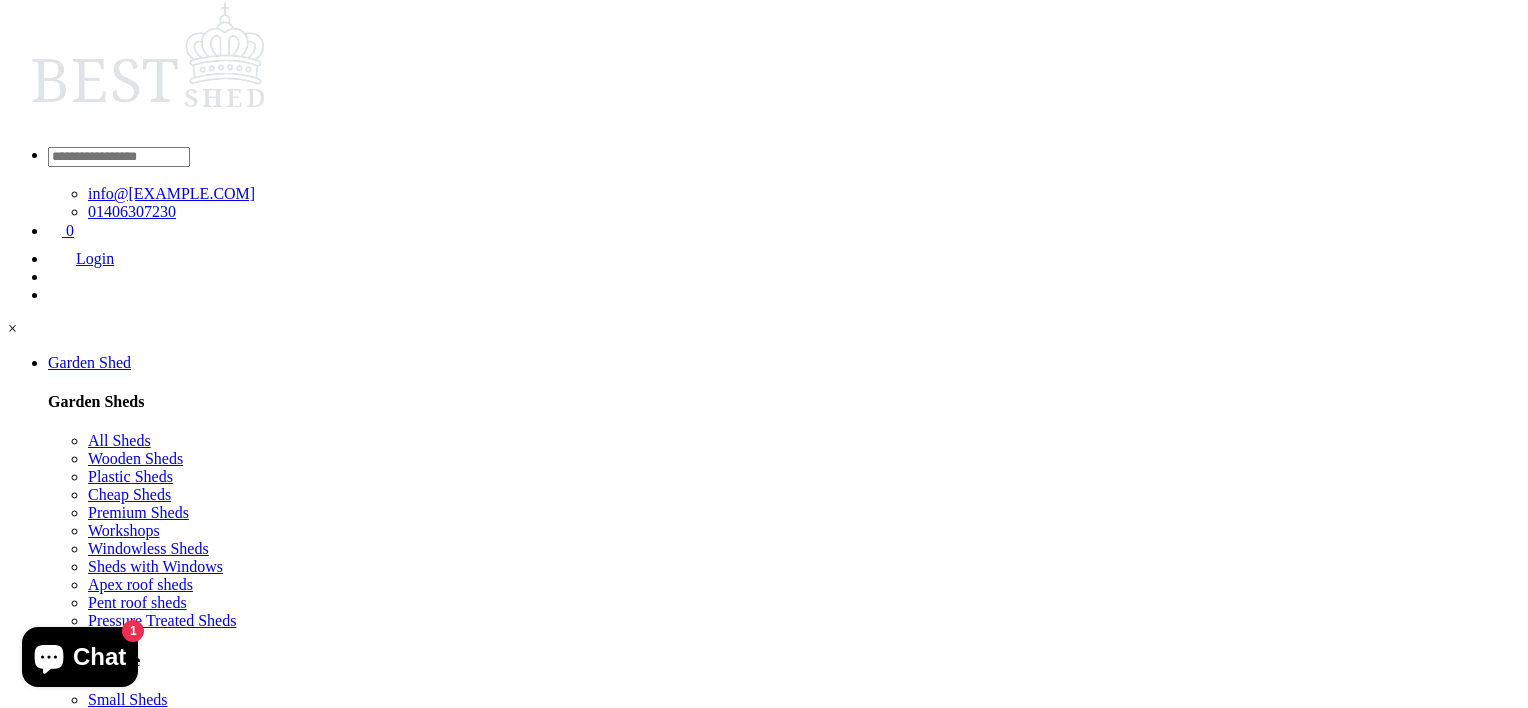click on "1" at bounding box center [931, 12873] 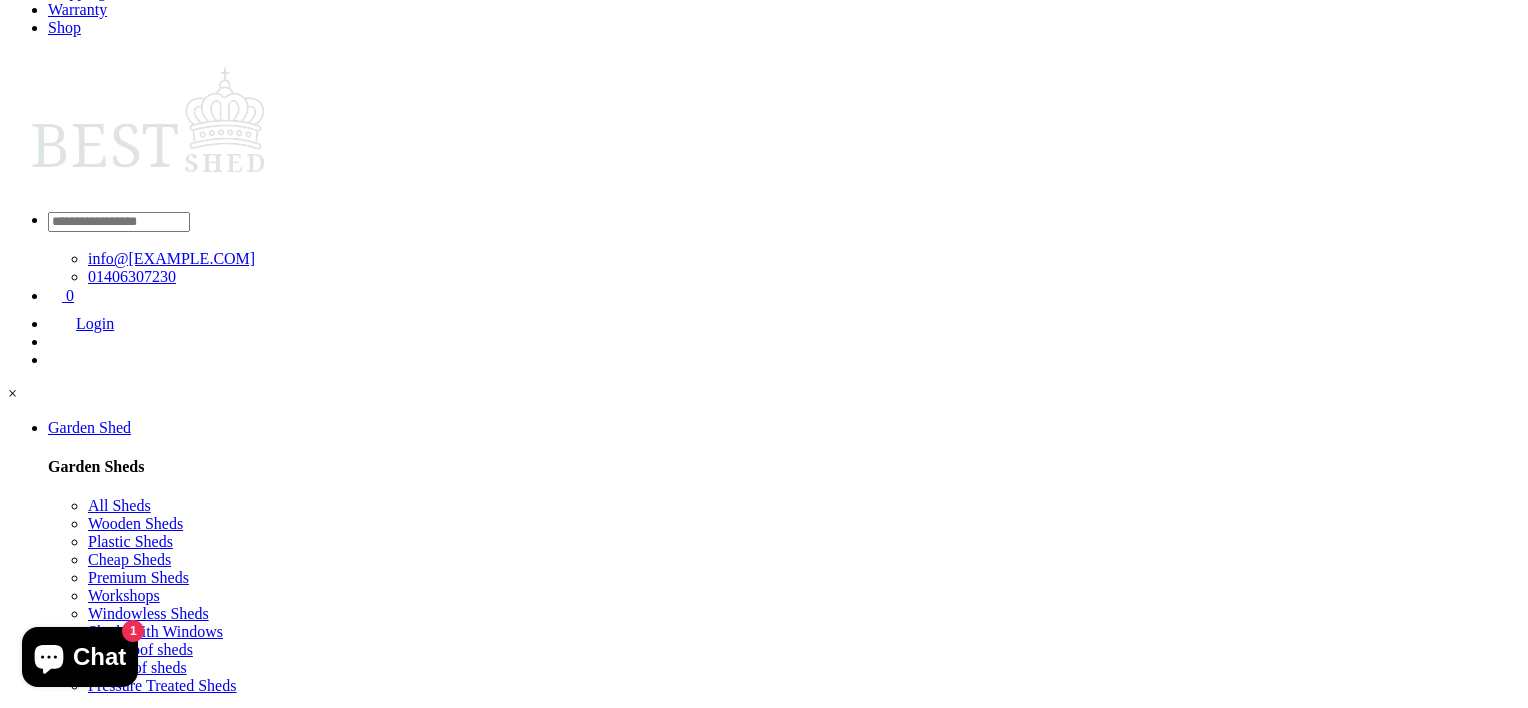 scroll, scrollTop: 360, scrollLeft: 0, axis: vertical 